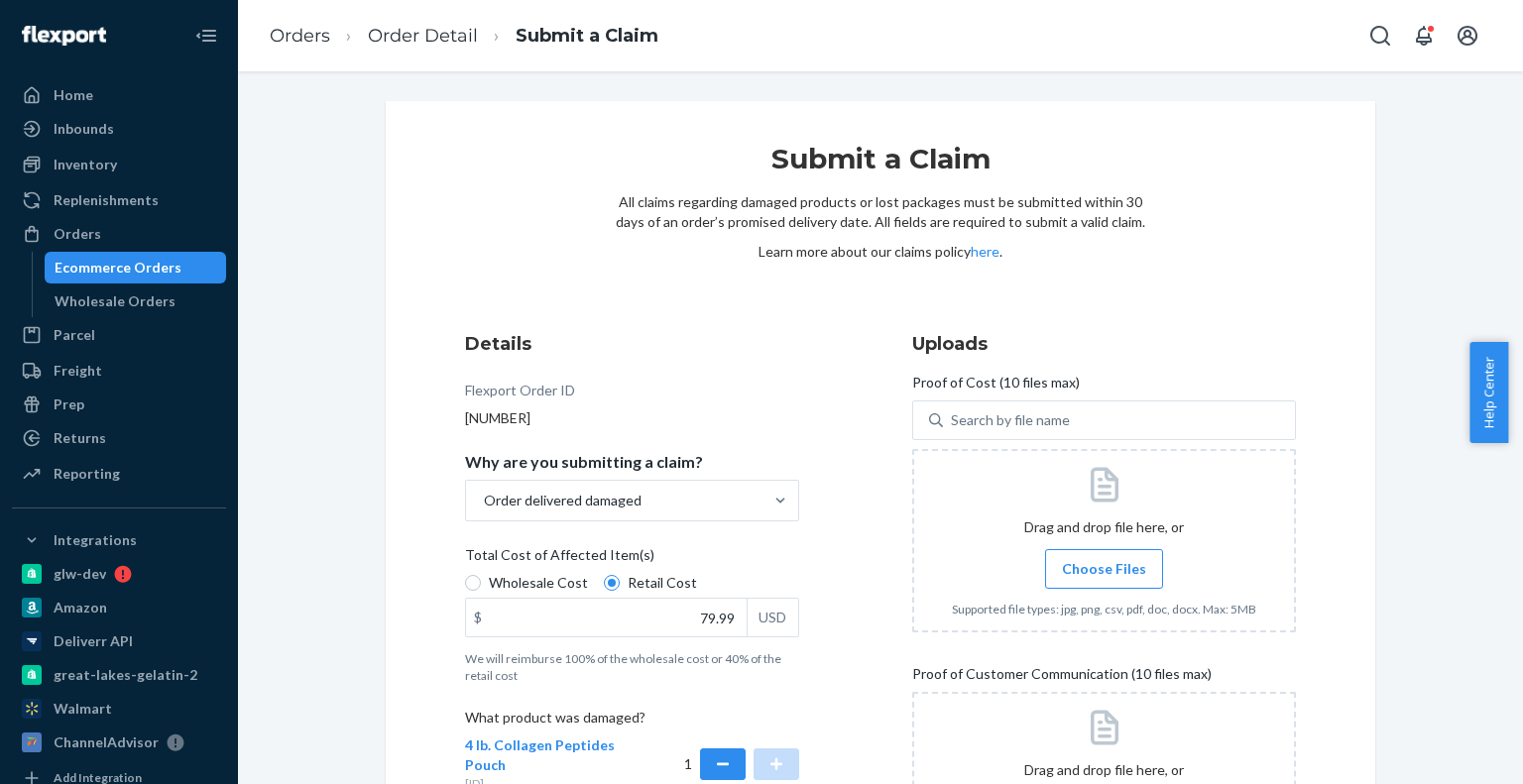 click on "Orders" at bounding box center [119, 234] 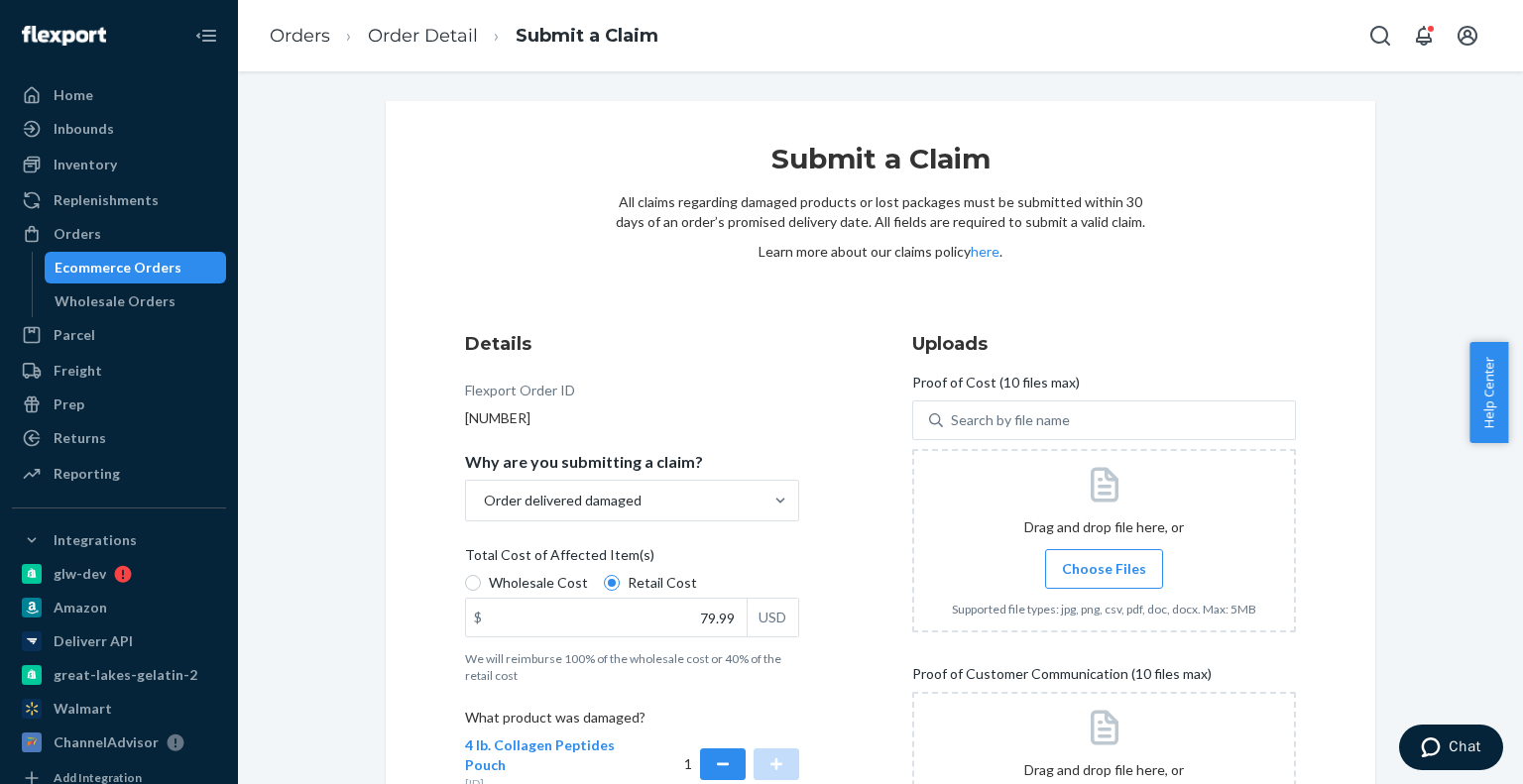 scroll, scrollTop: 0, scrollLeft: 0, axis: both 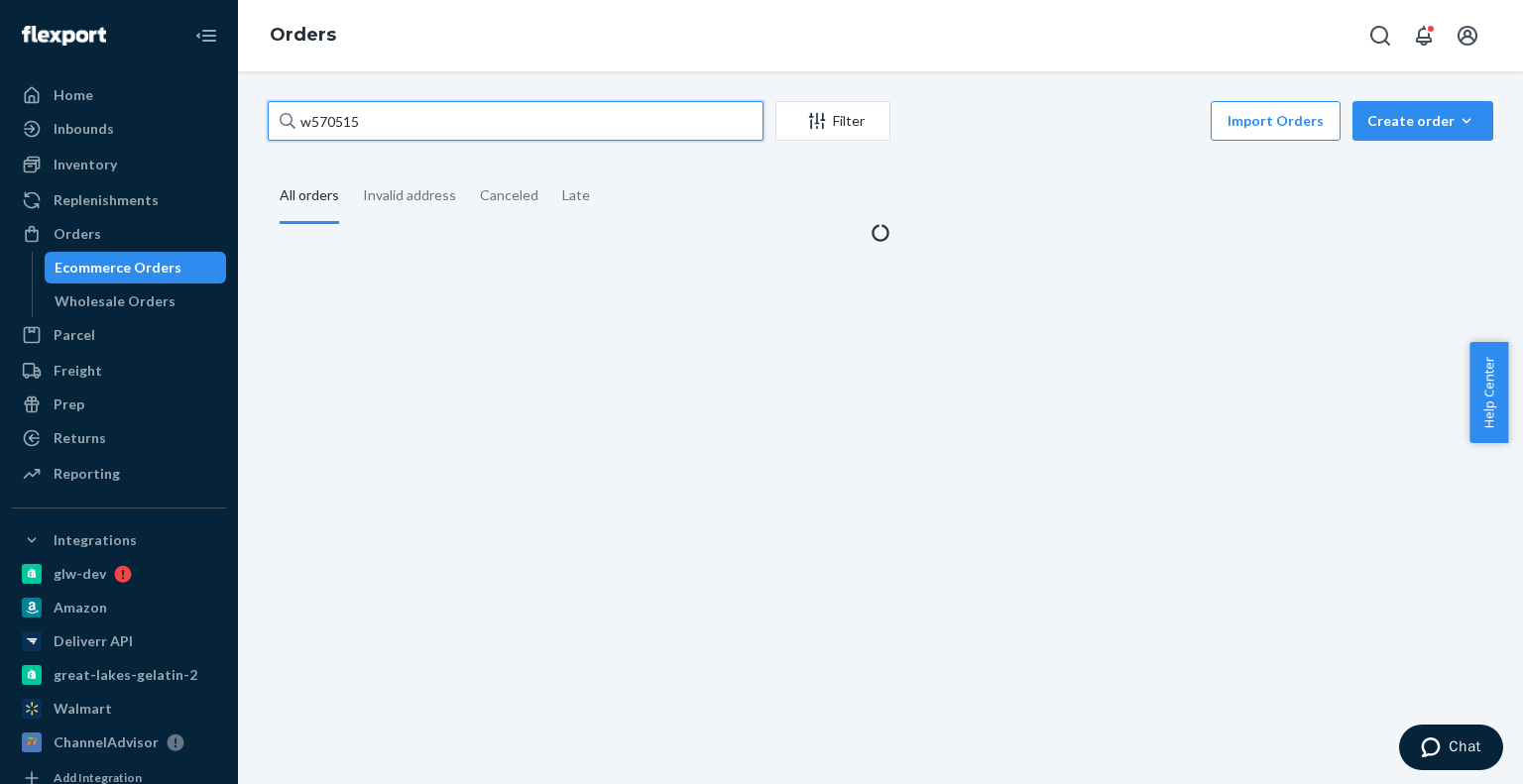 click on "w570515" at bounding box center [516, 121] 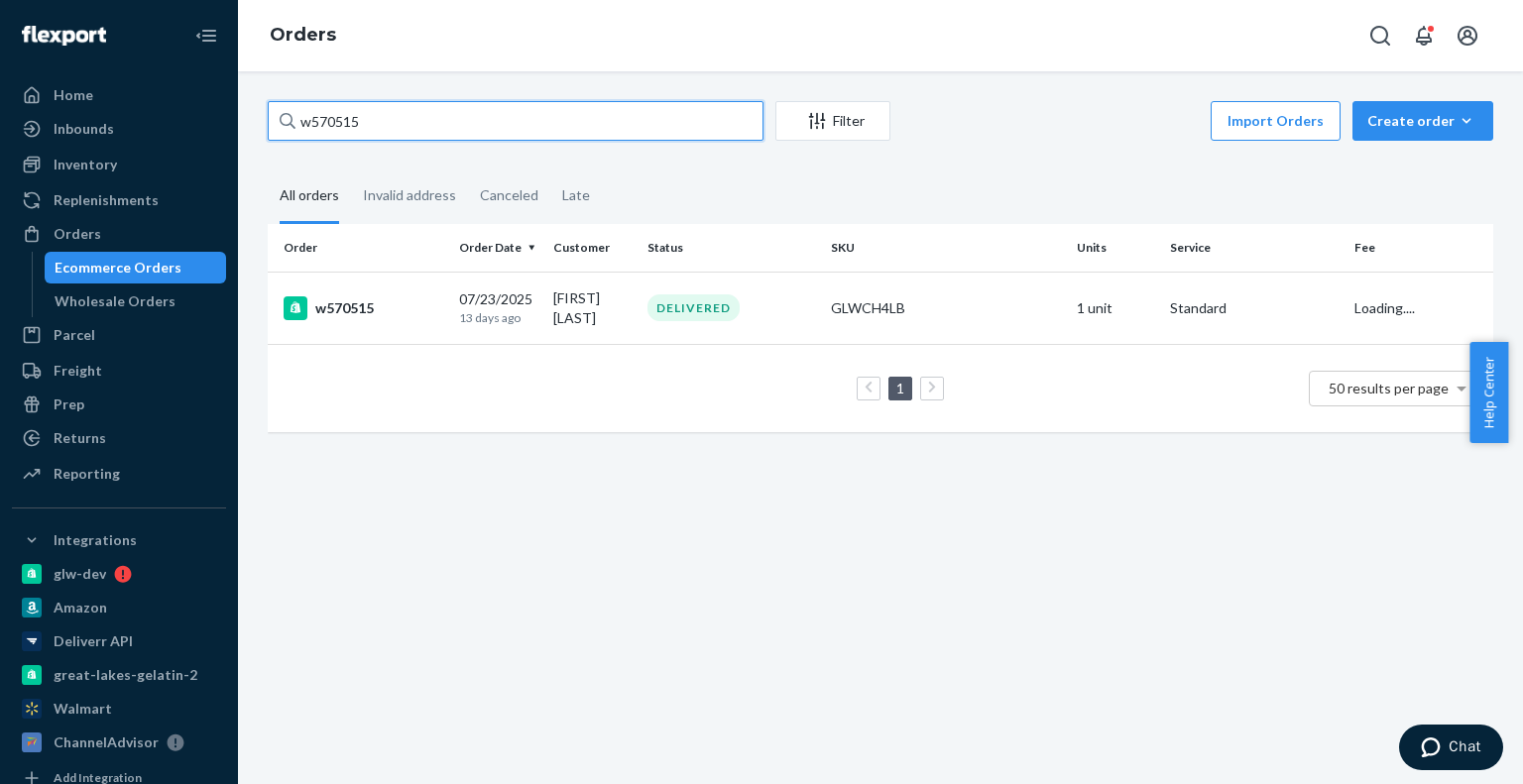 click on "w570515" at bounding box center (516, 121) 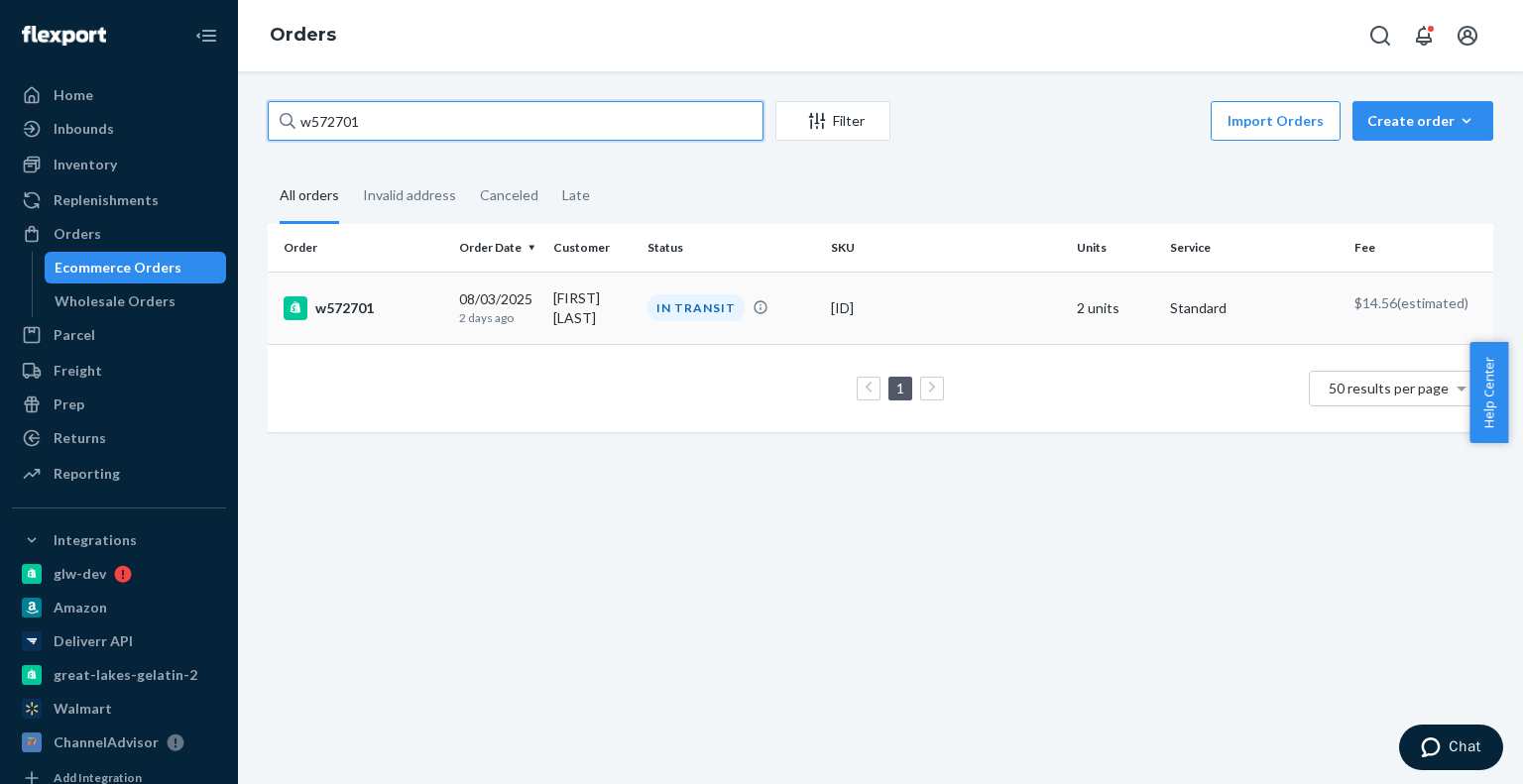 type on "w572701" 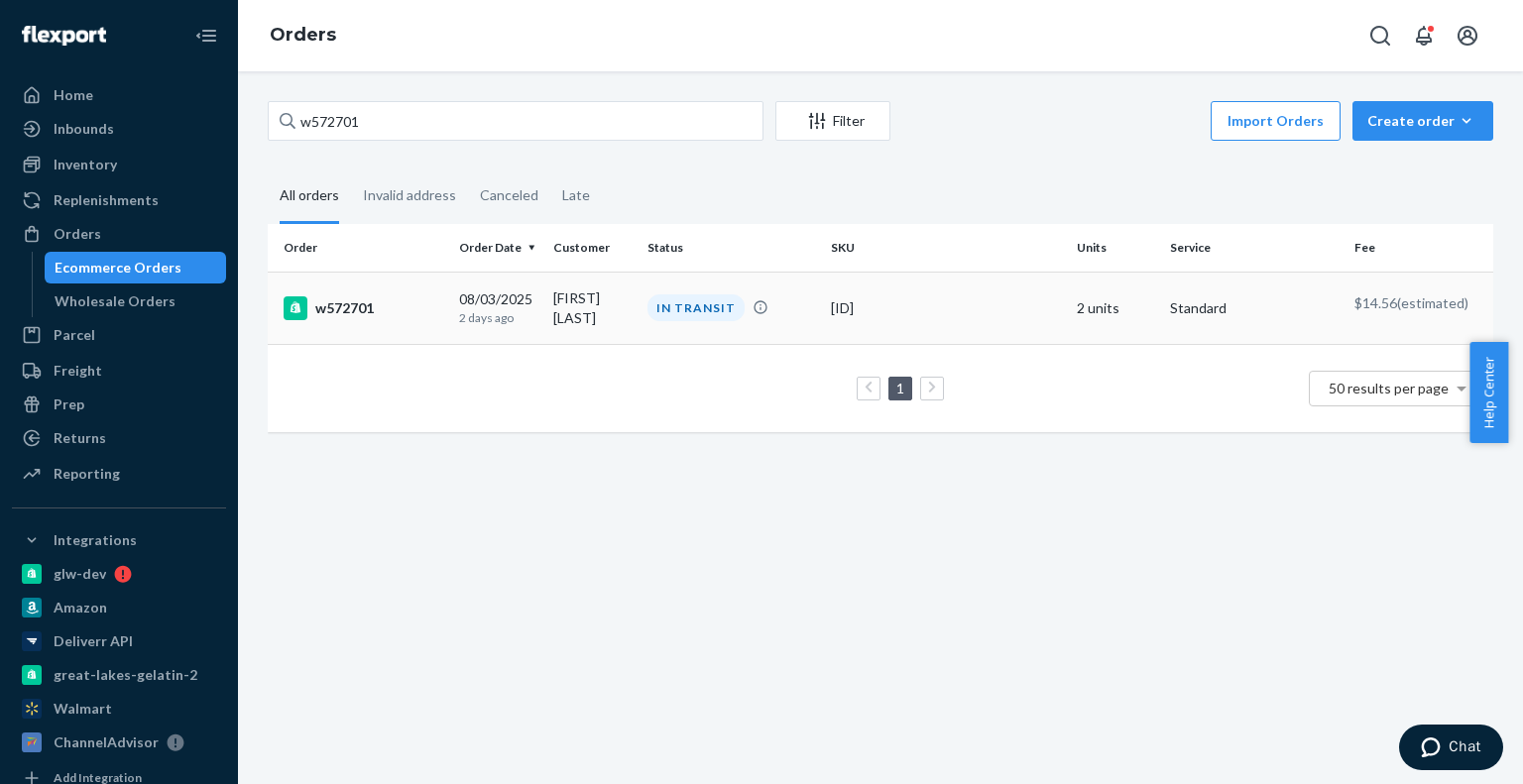 click on "w572701" at bounding box center [363, 308] 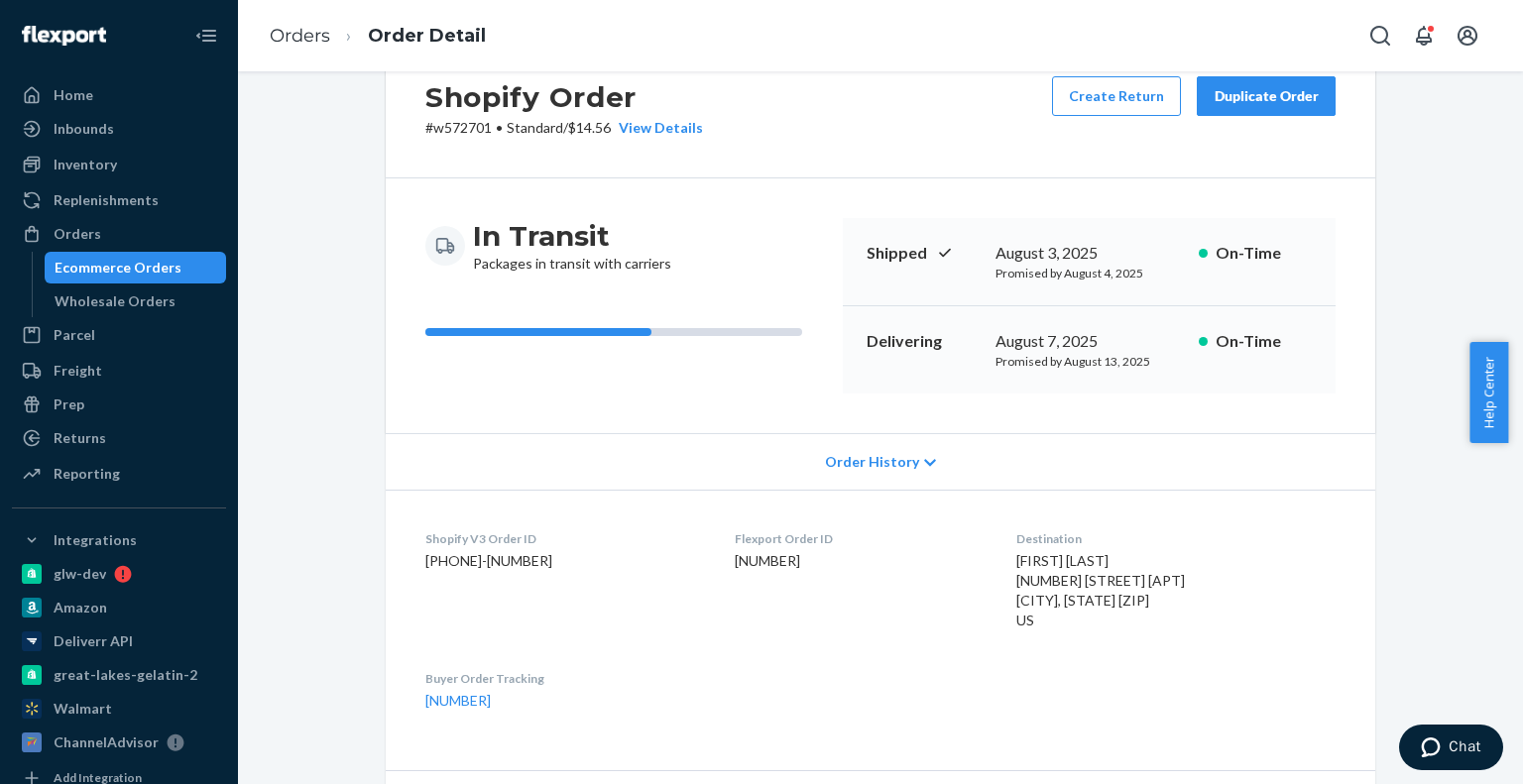 scroll, scrollTop: 99, scrollLeft: 0, axis: vertical 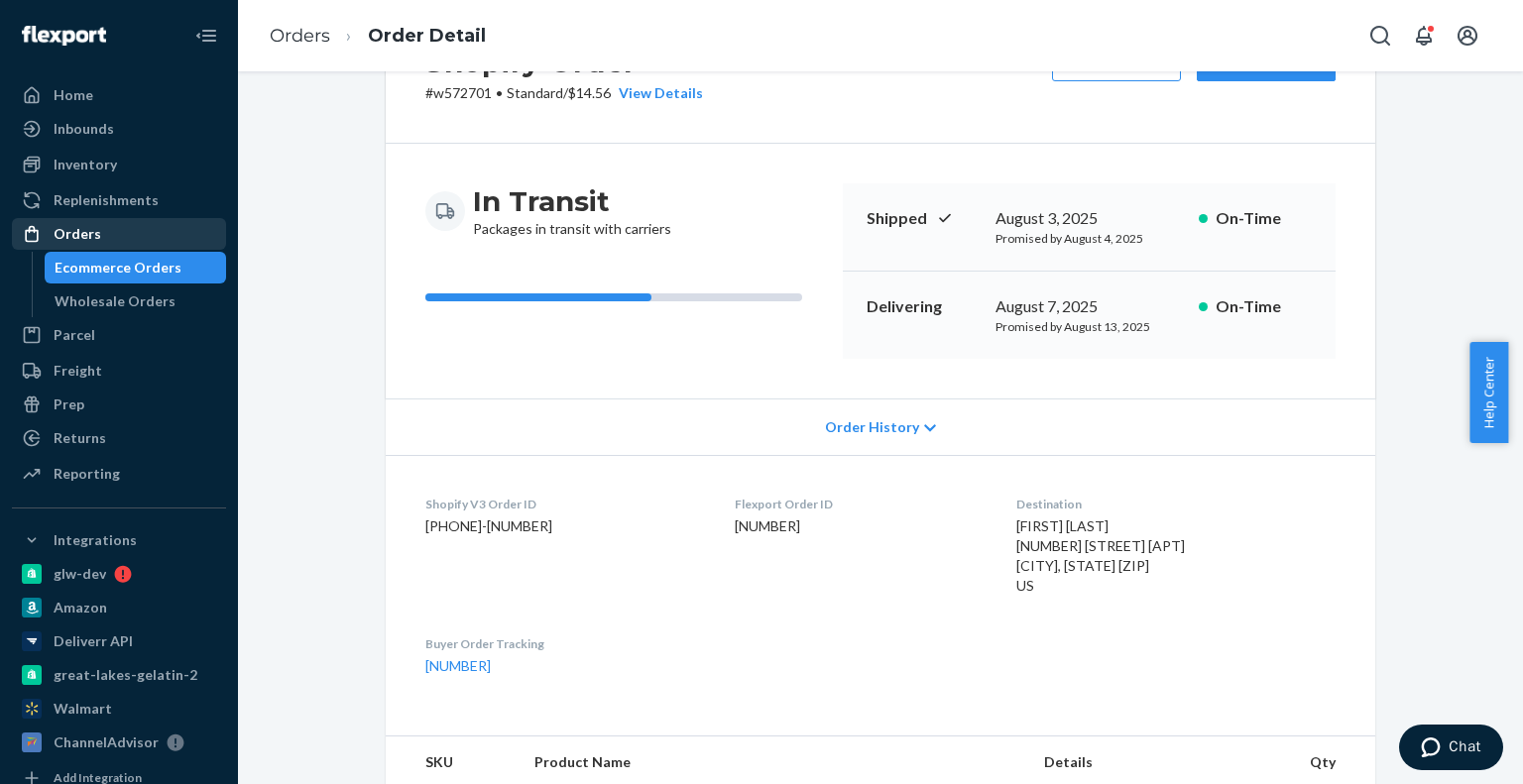 click on "Orders" at bounding box center (119, 234) 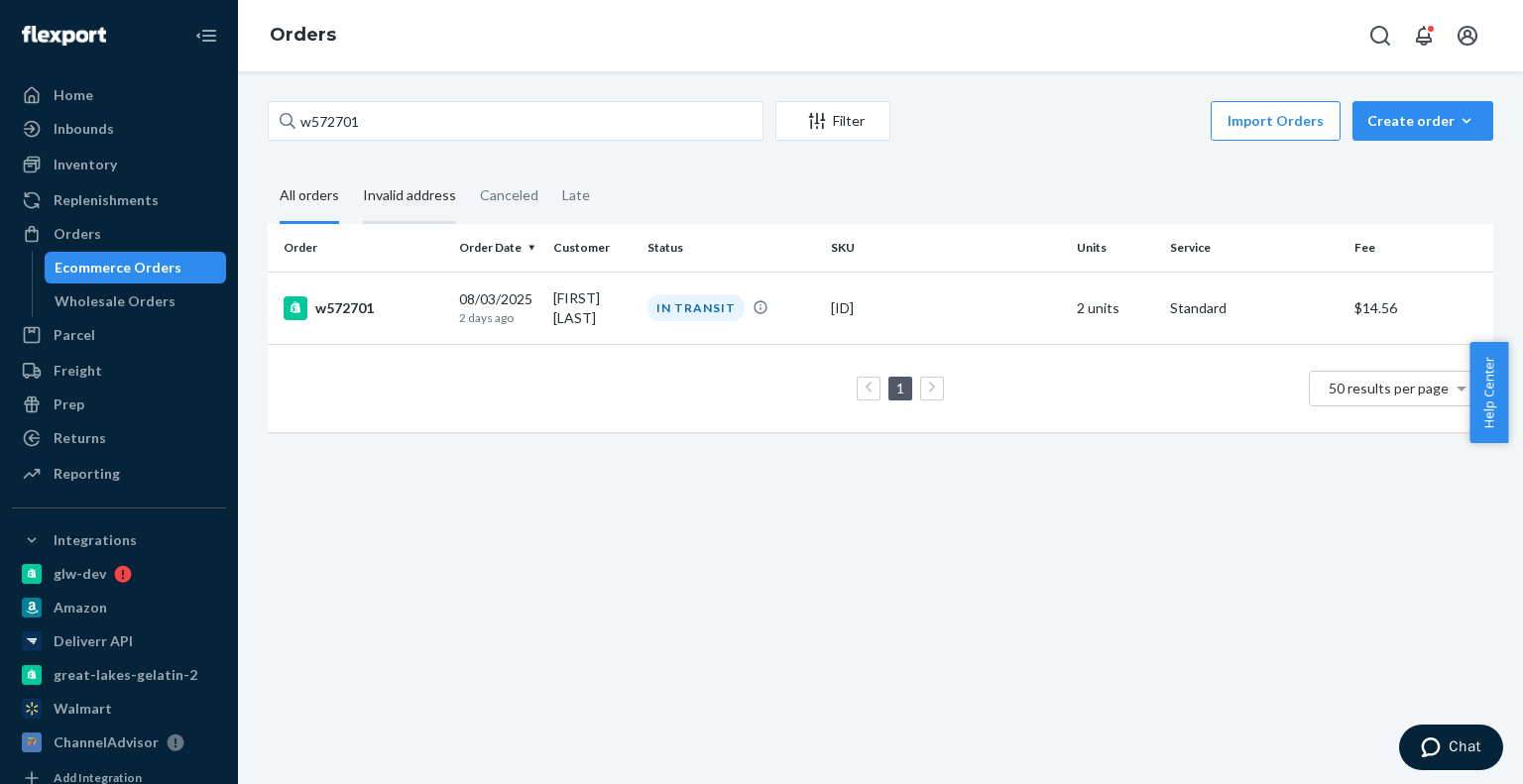 click on "Invalid address" at bounding box center (410, 196) 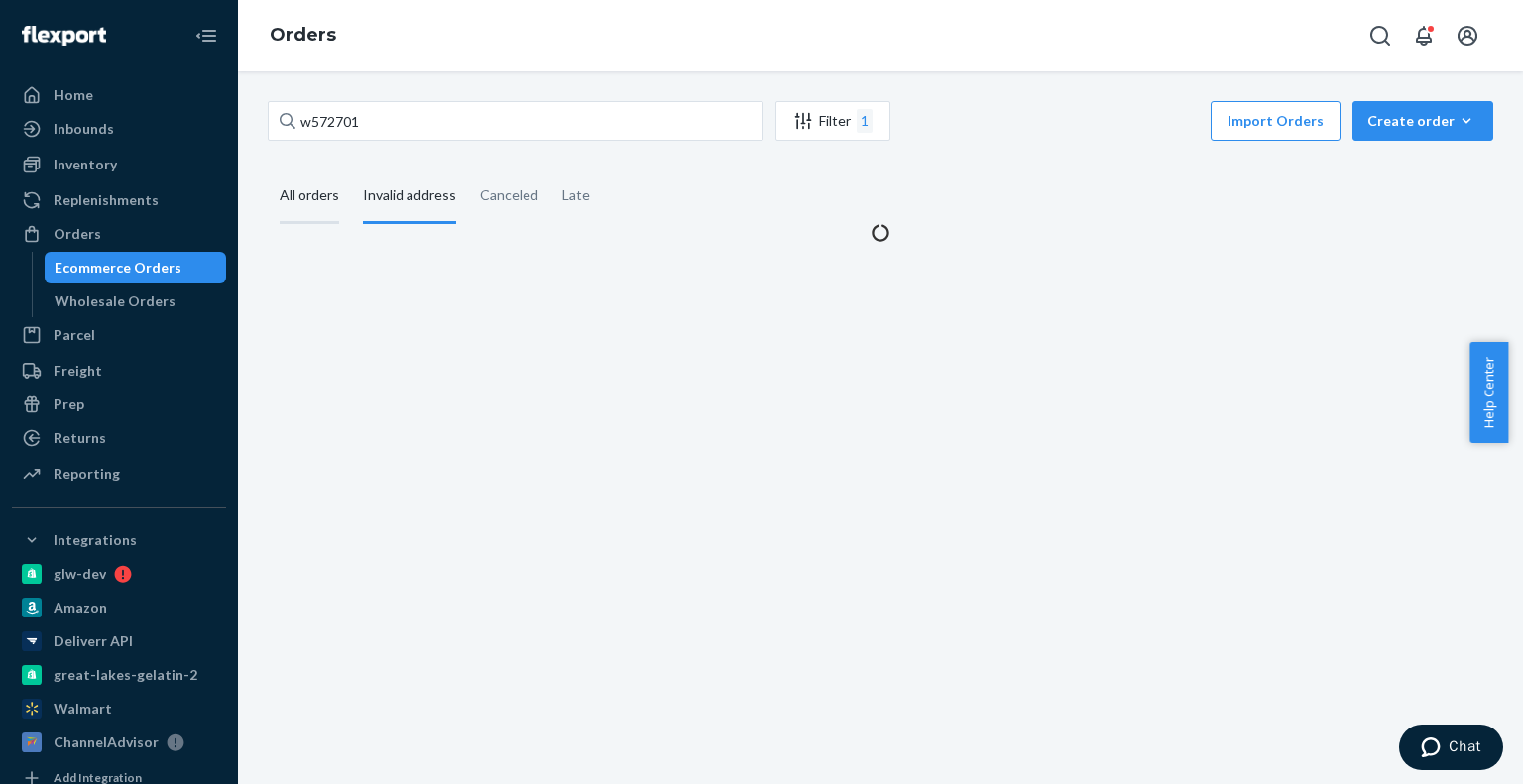 click on "All orders" at bounding box center (309, 196) 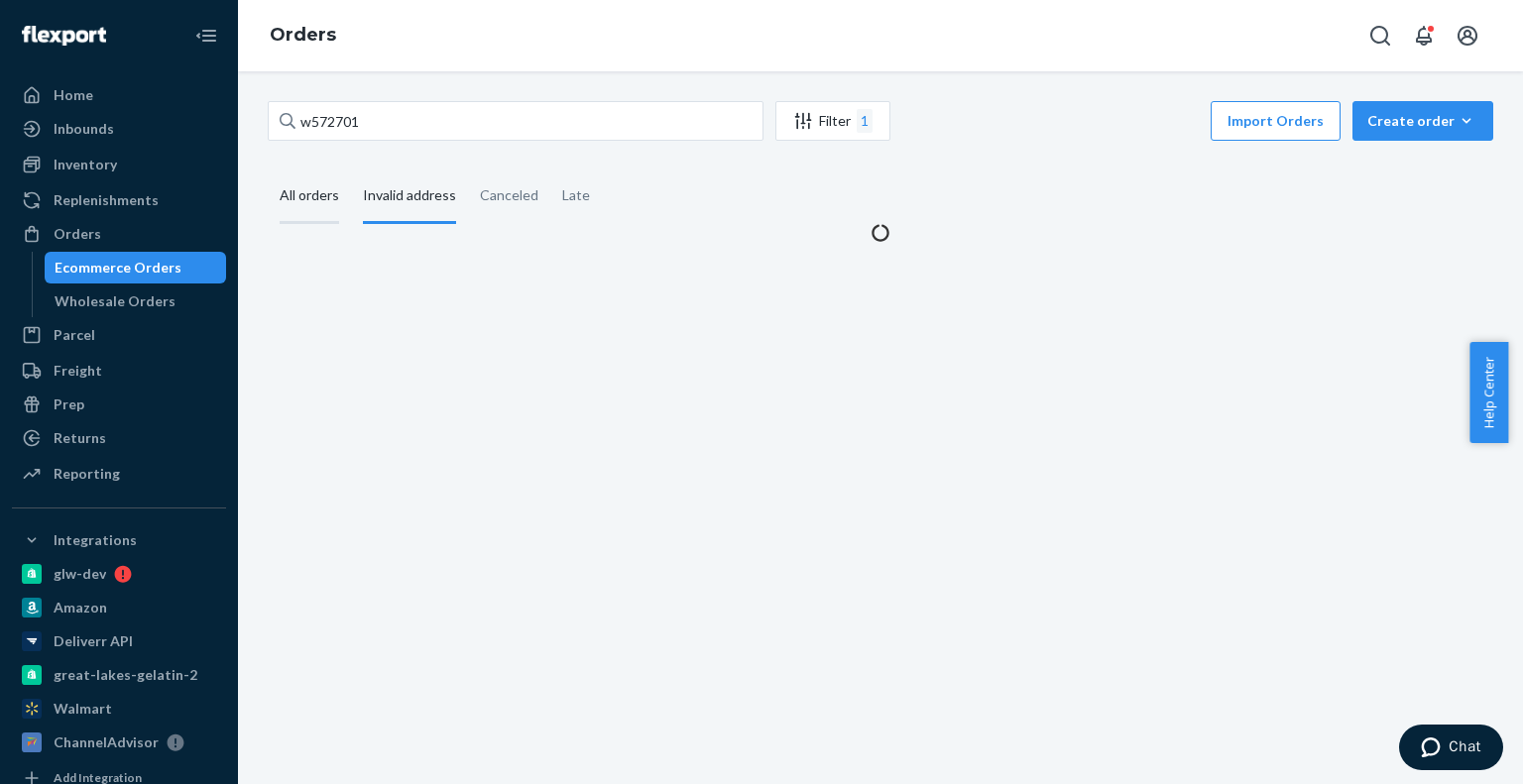 click on "All orders" at bounding box center [268, 169] 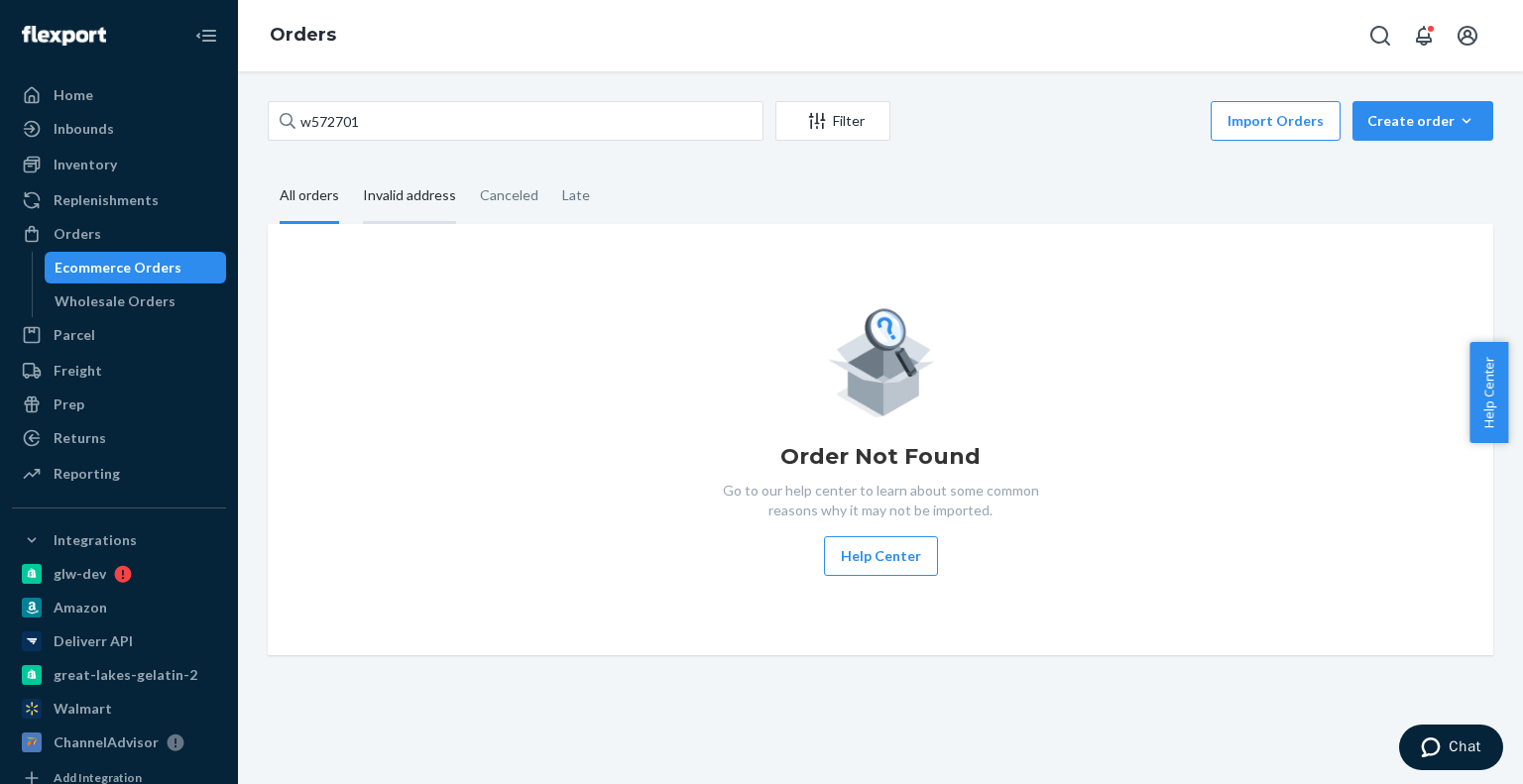 click on "Invalid address" at bounding box center (410, 196) 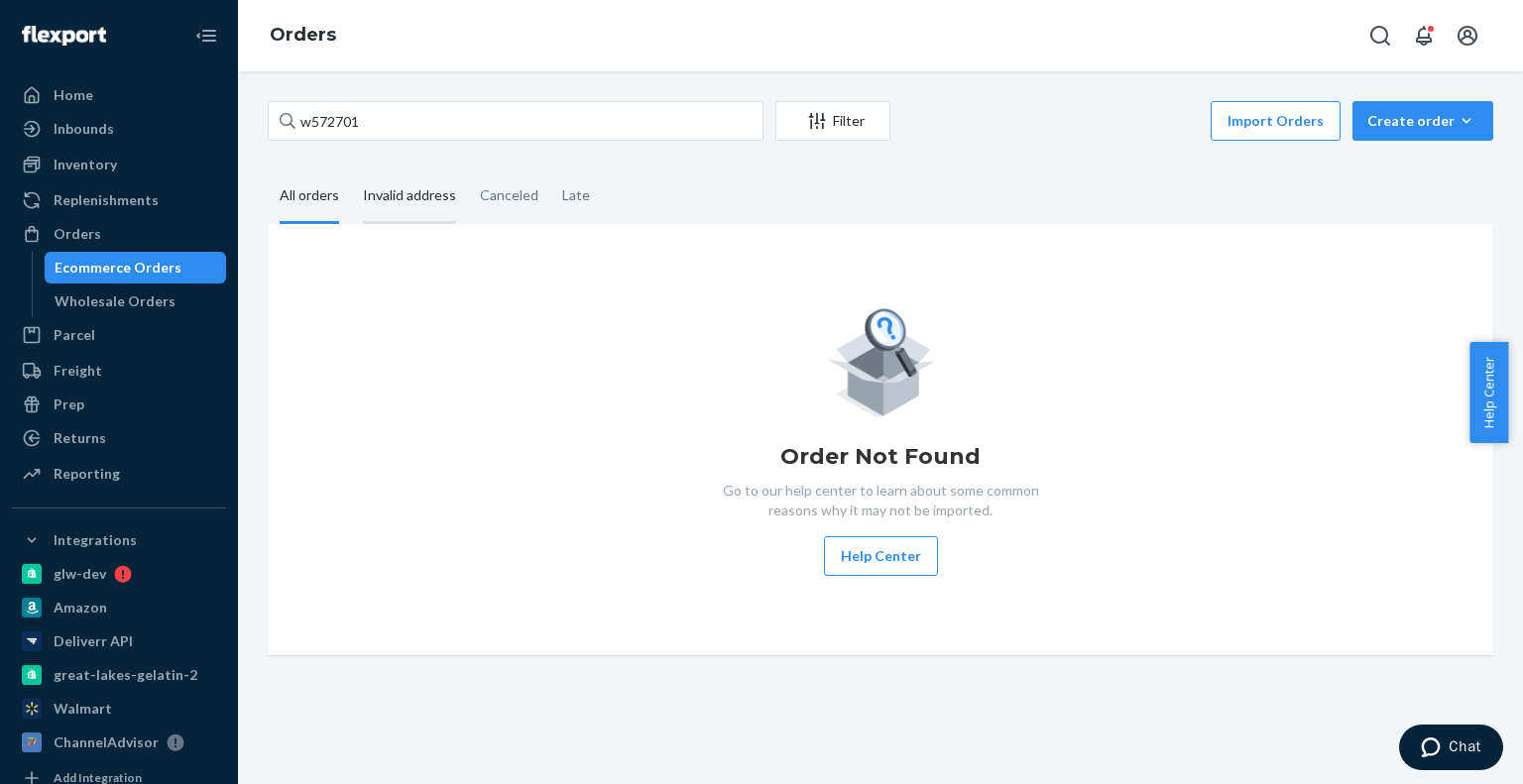 click on "Invalid address" at bounding box center [351, 169] 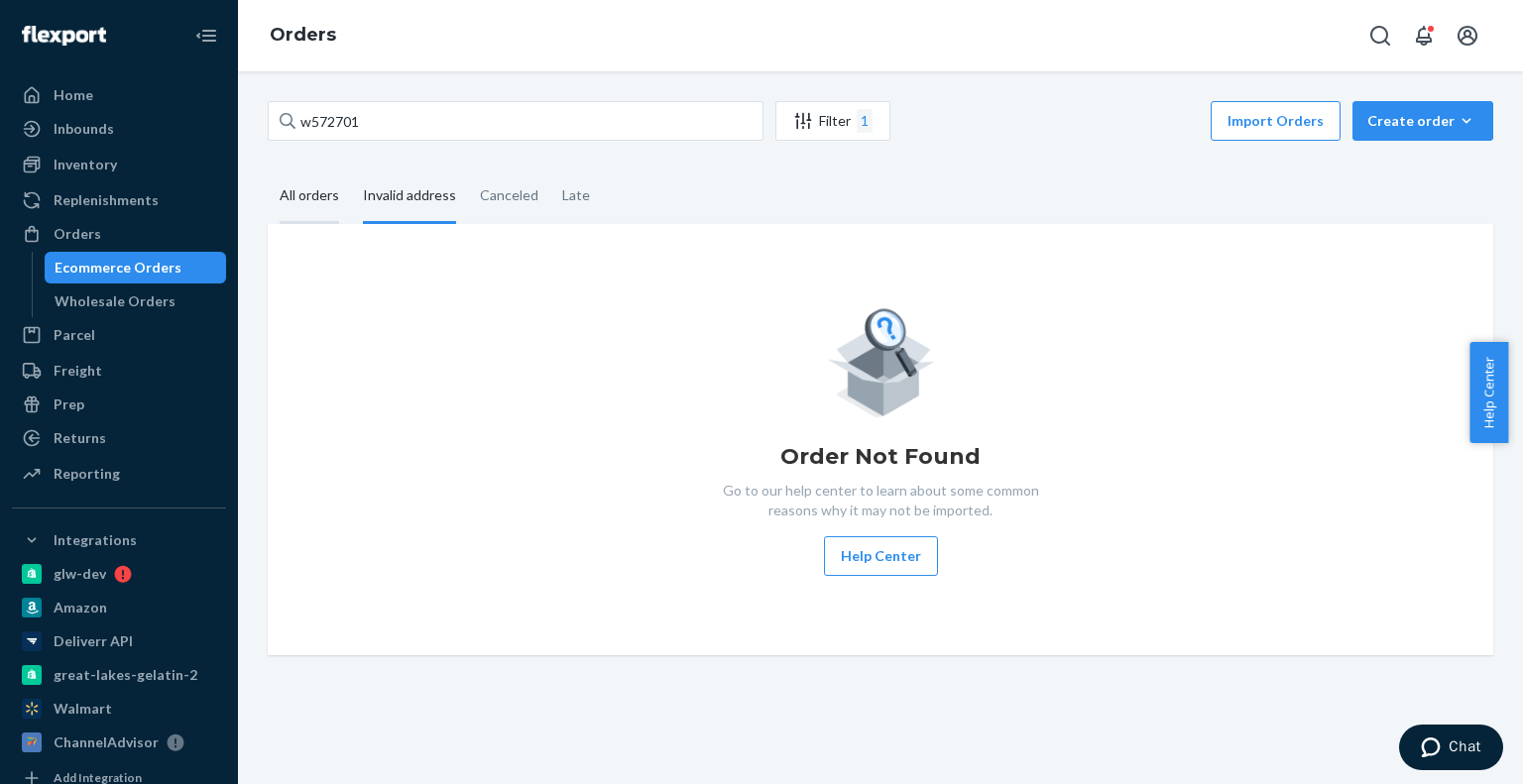 click on "All orders" at bounding box center (309, 196) 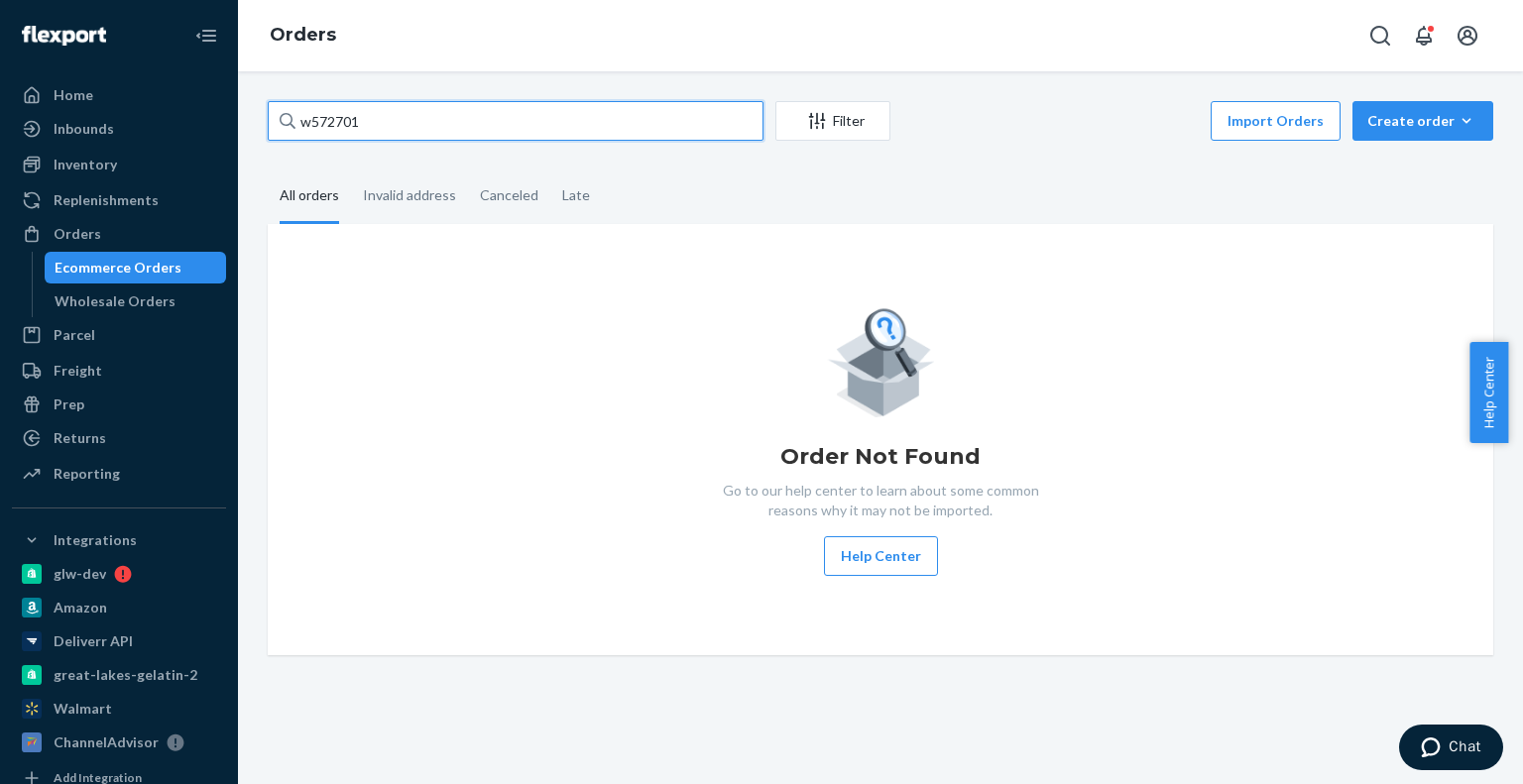 click on "w572701" at bounding box center (516, 121) 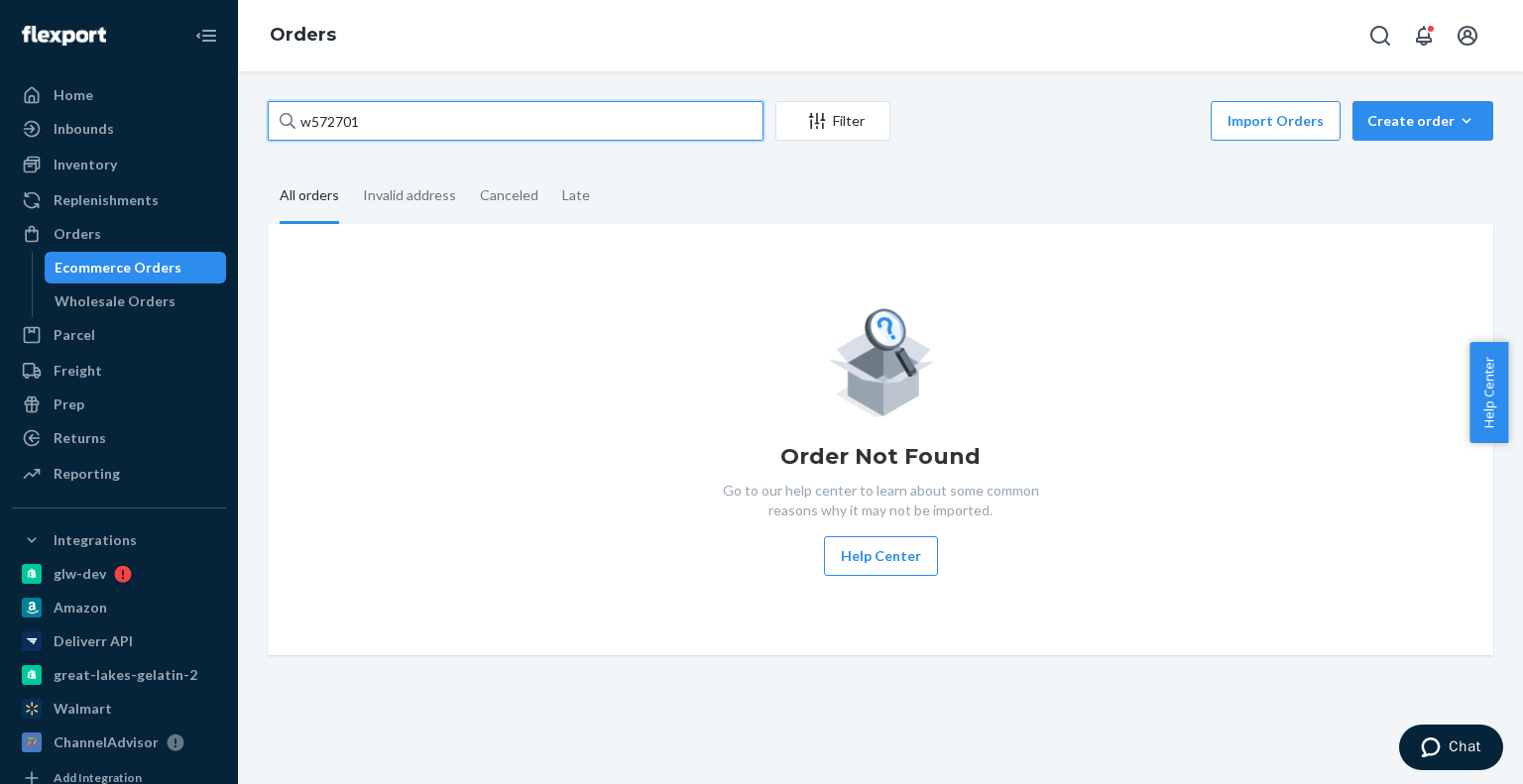 click on "w572701" at bounding box center [516, 121] 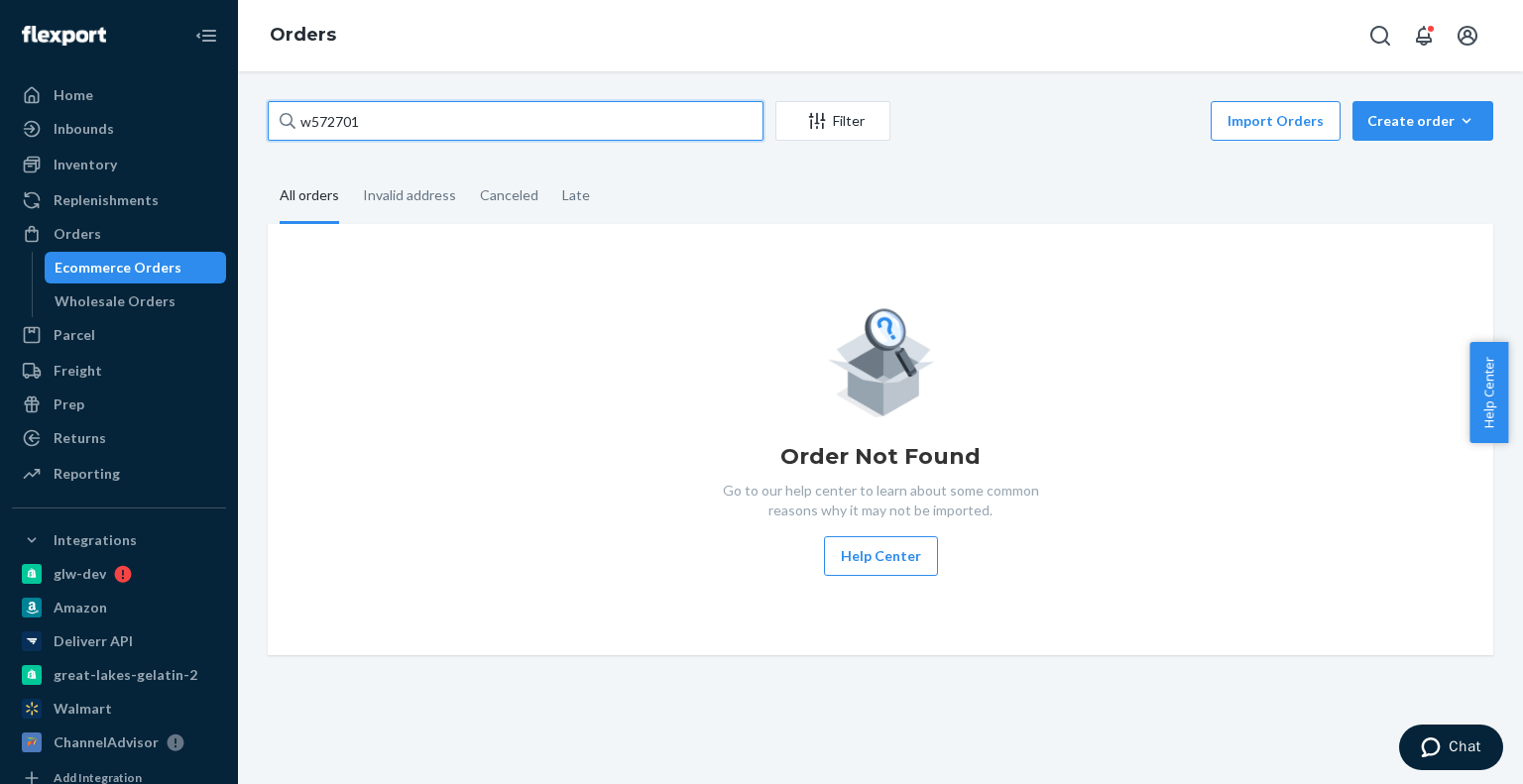 click on "w572701" at bounding box center (516, 121) 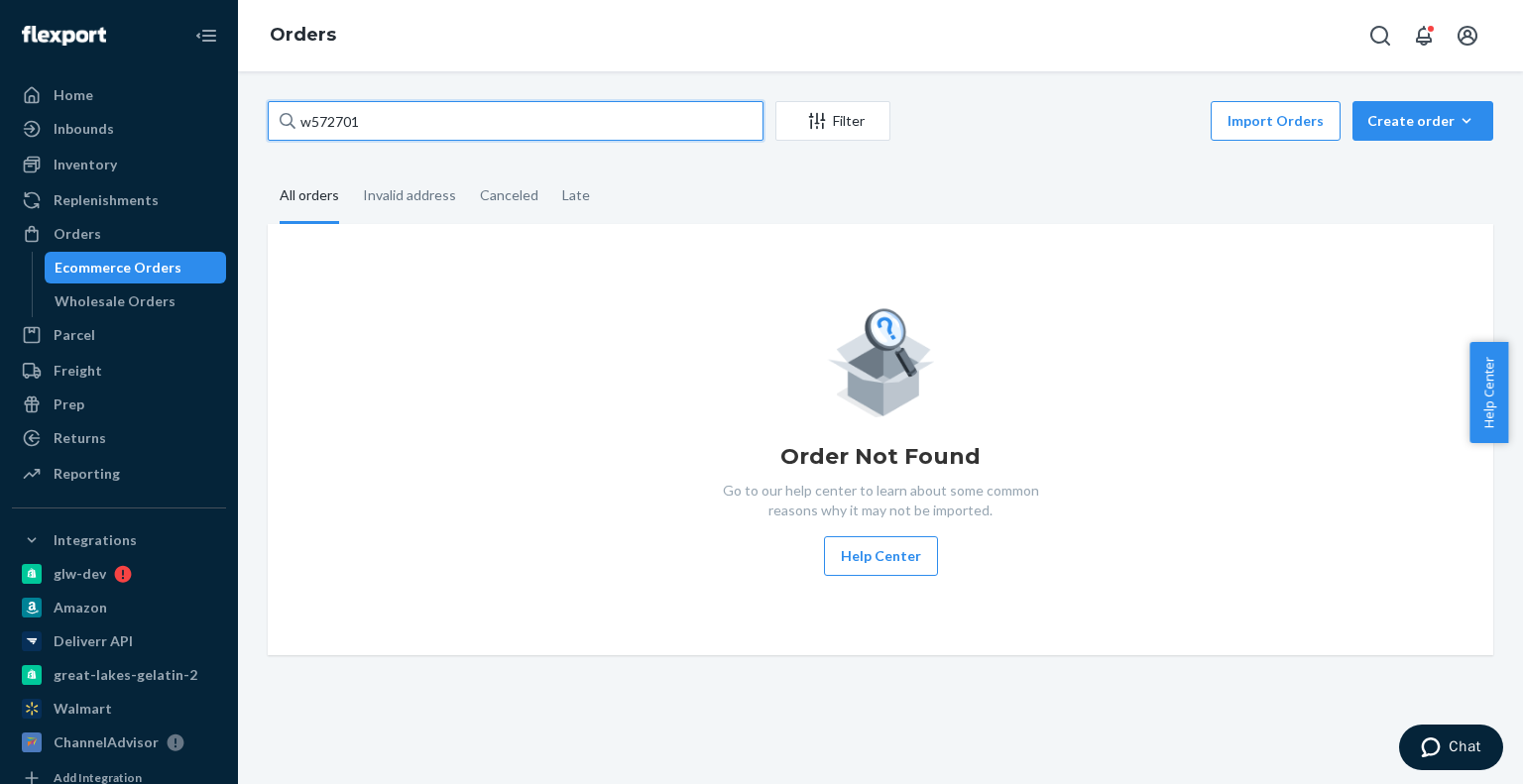paste on "[EMAIL]" 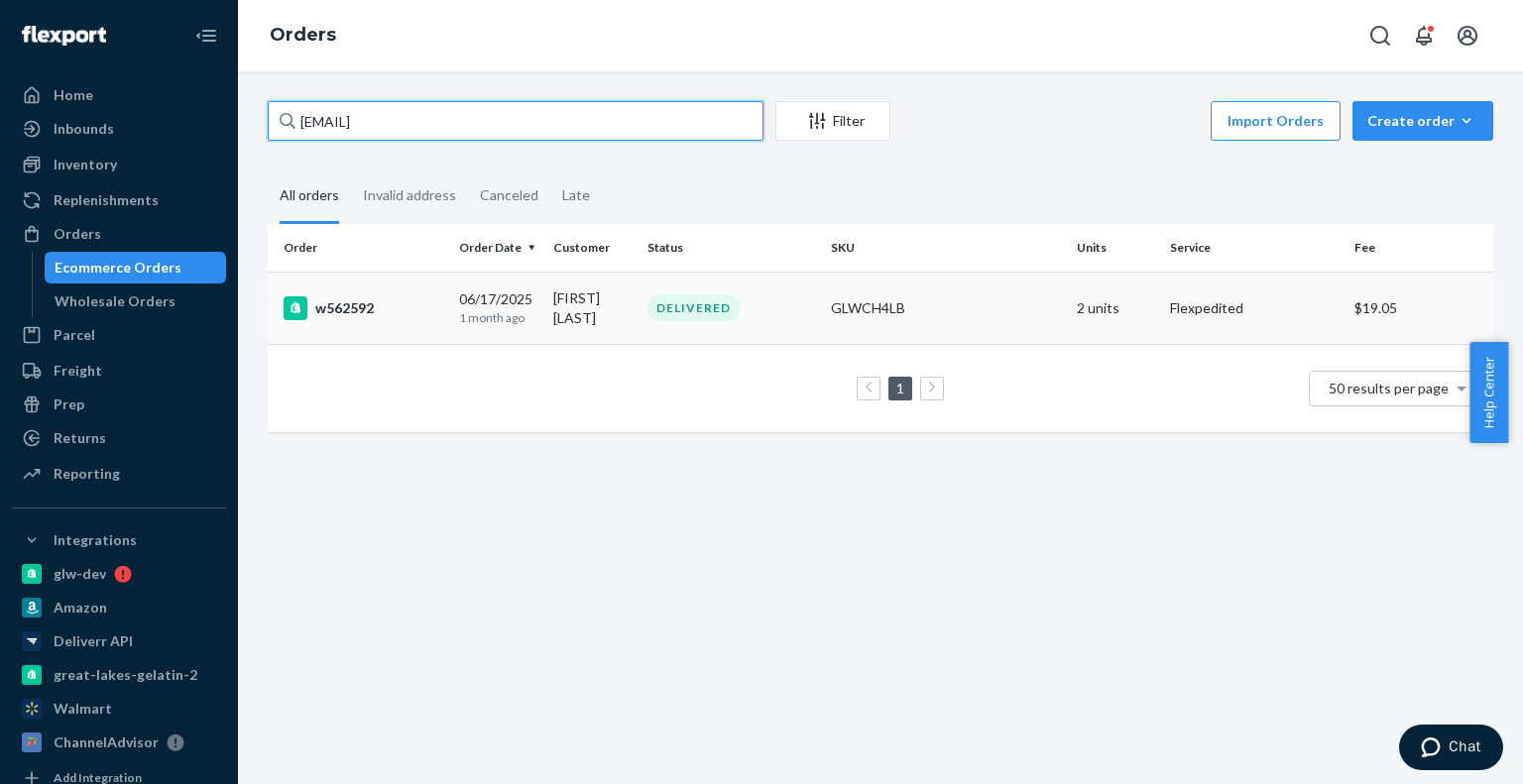 type on "[EMAIL]" 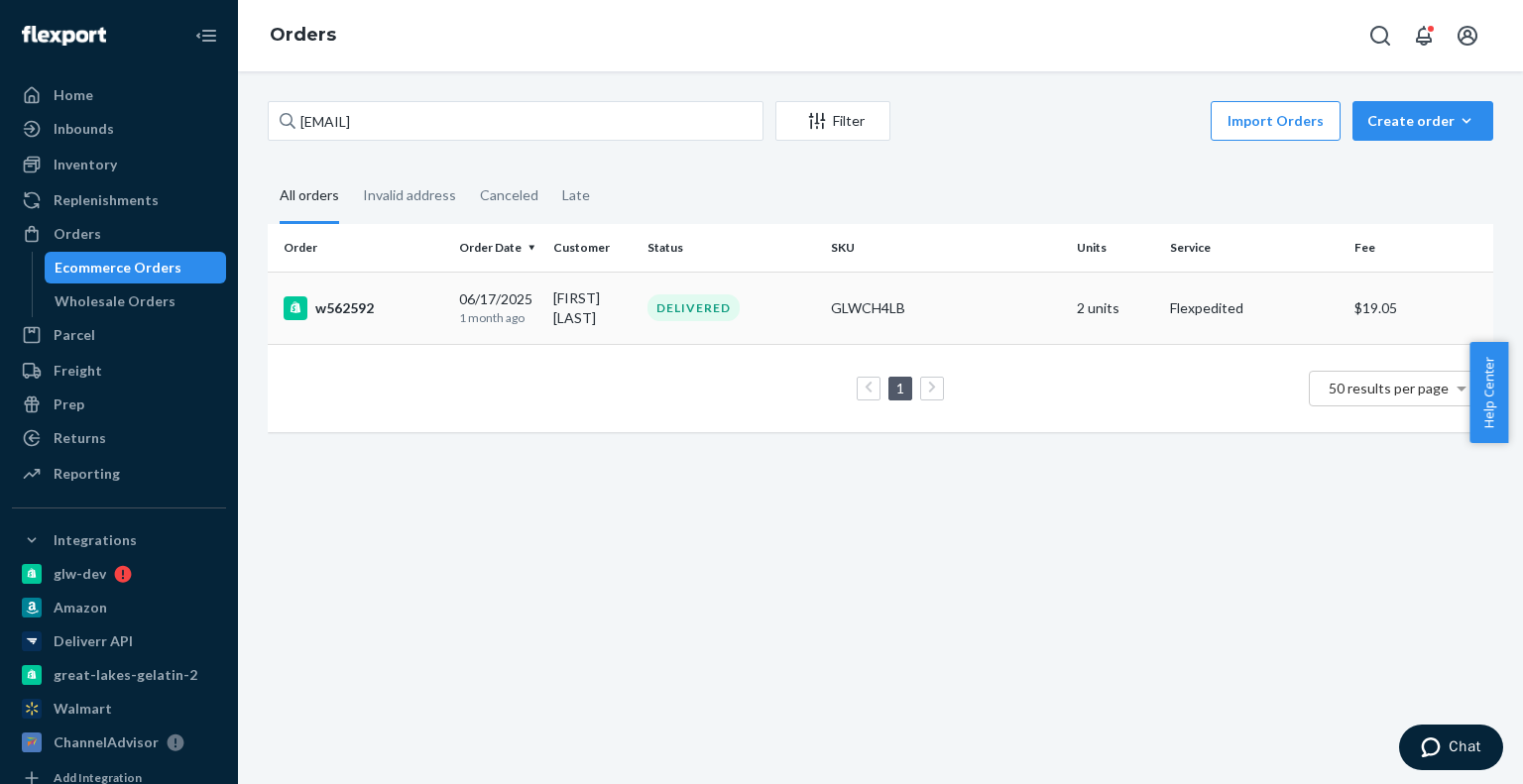 click on "w562592" at bounding box center (363, 308) 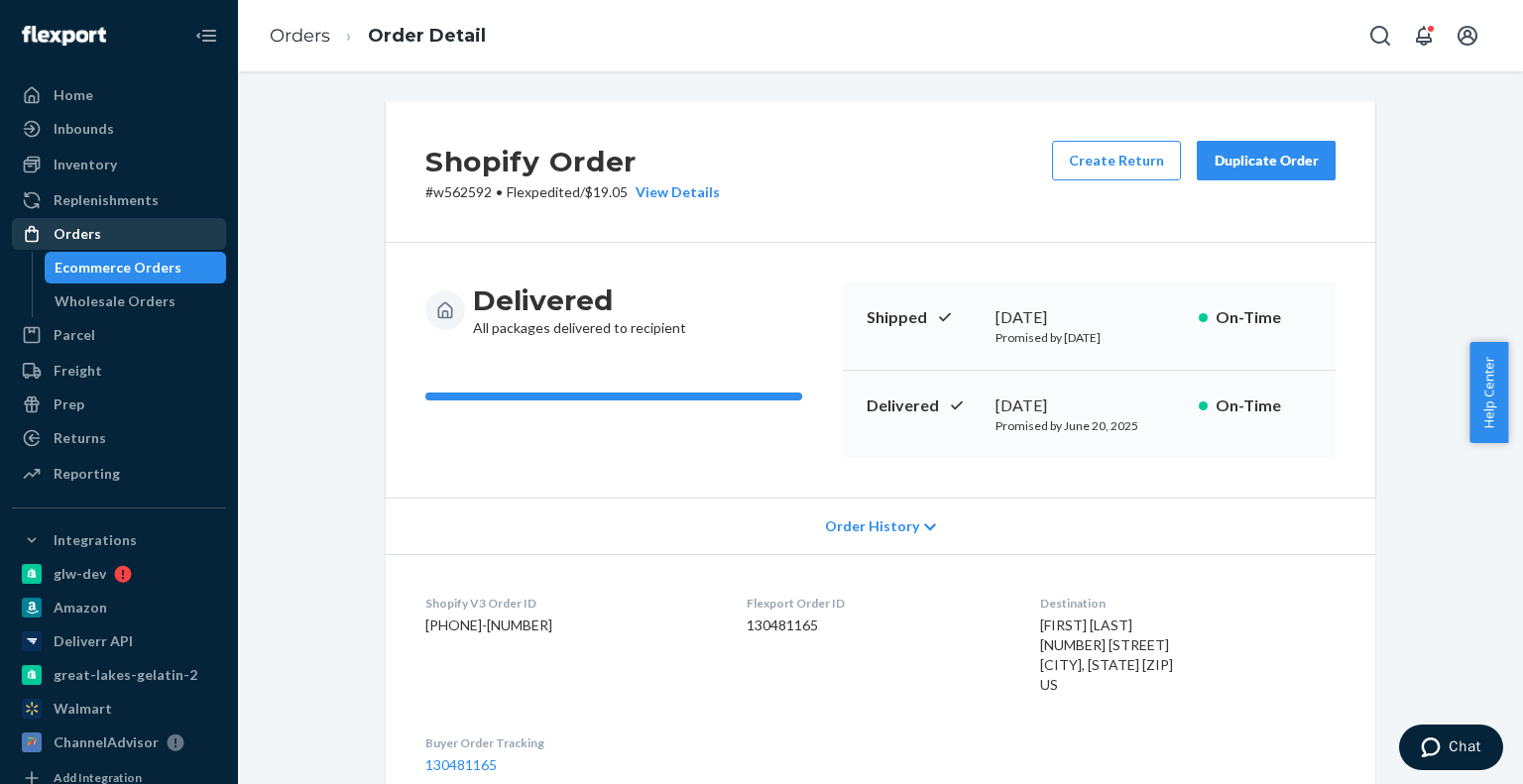 click at bounding box center [38, 234] 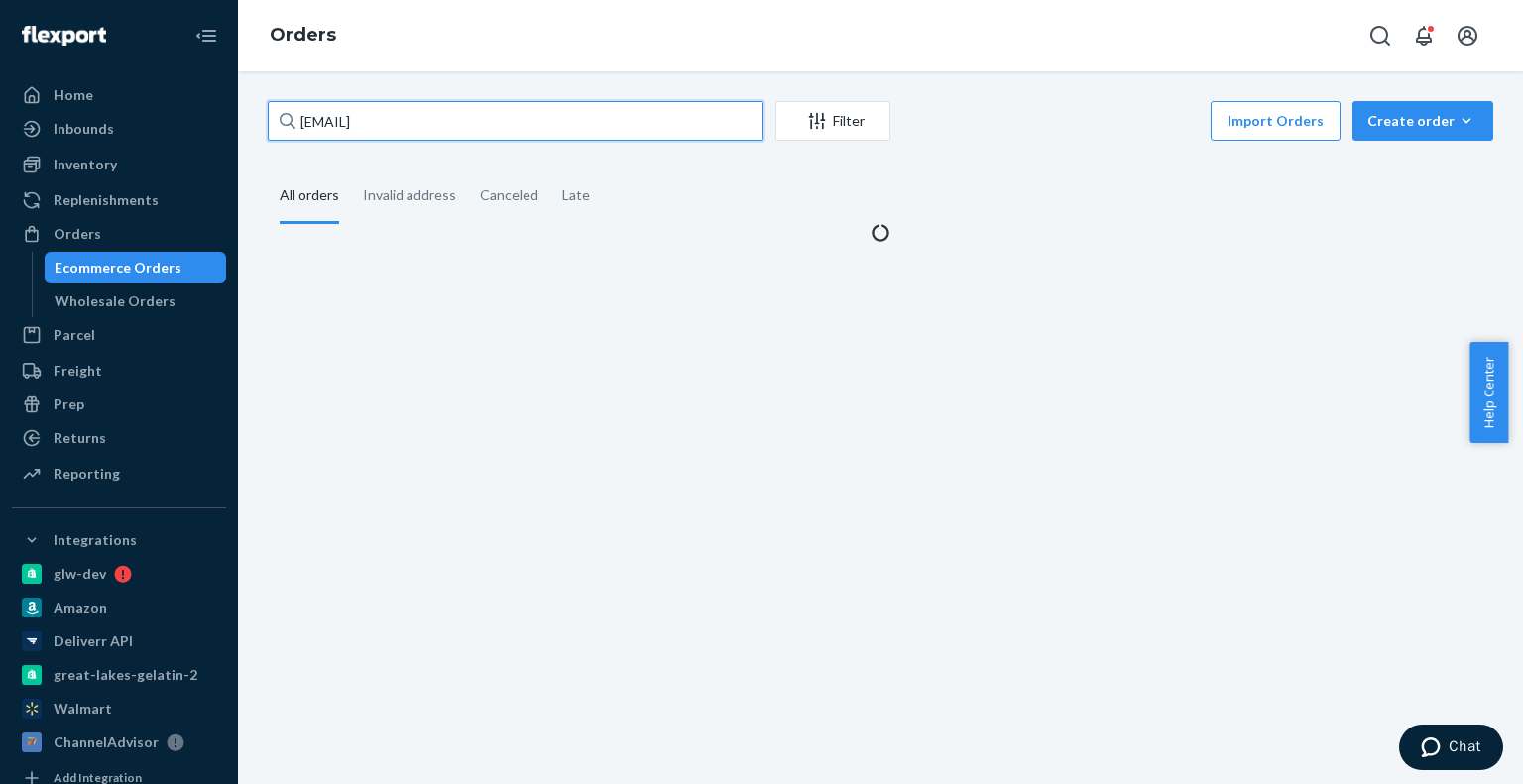 click on "[EMAIL]" at bounding box center (516, 121) 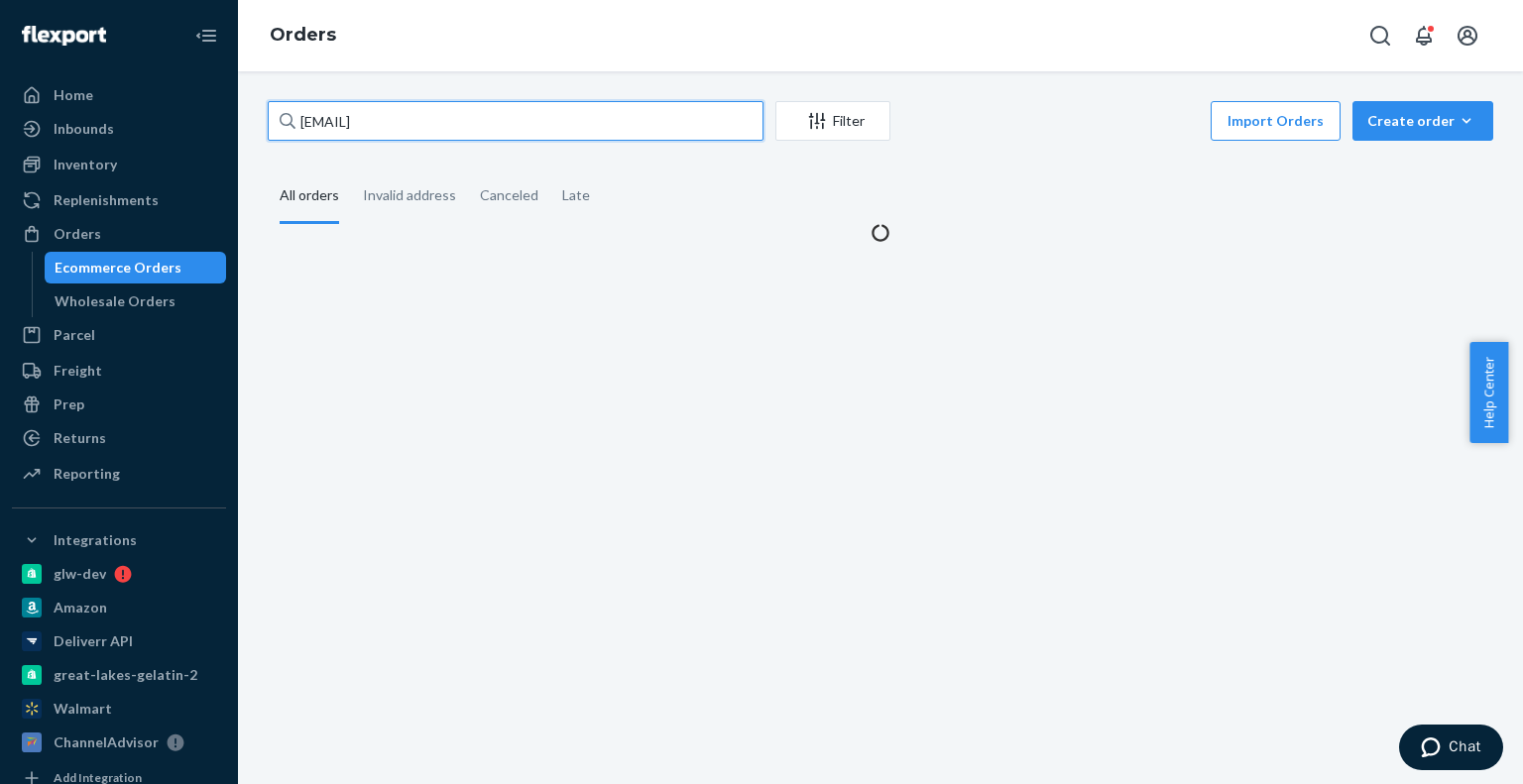 click on "[EMAIL]" at bounding box center (516, 121) 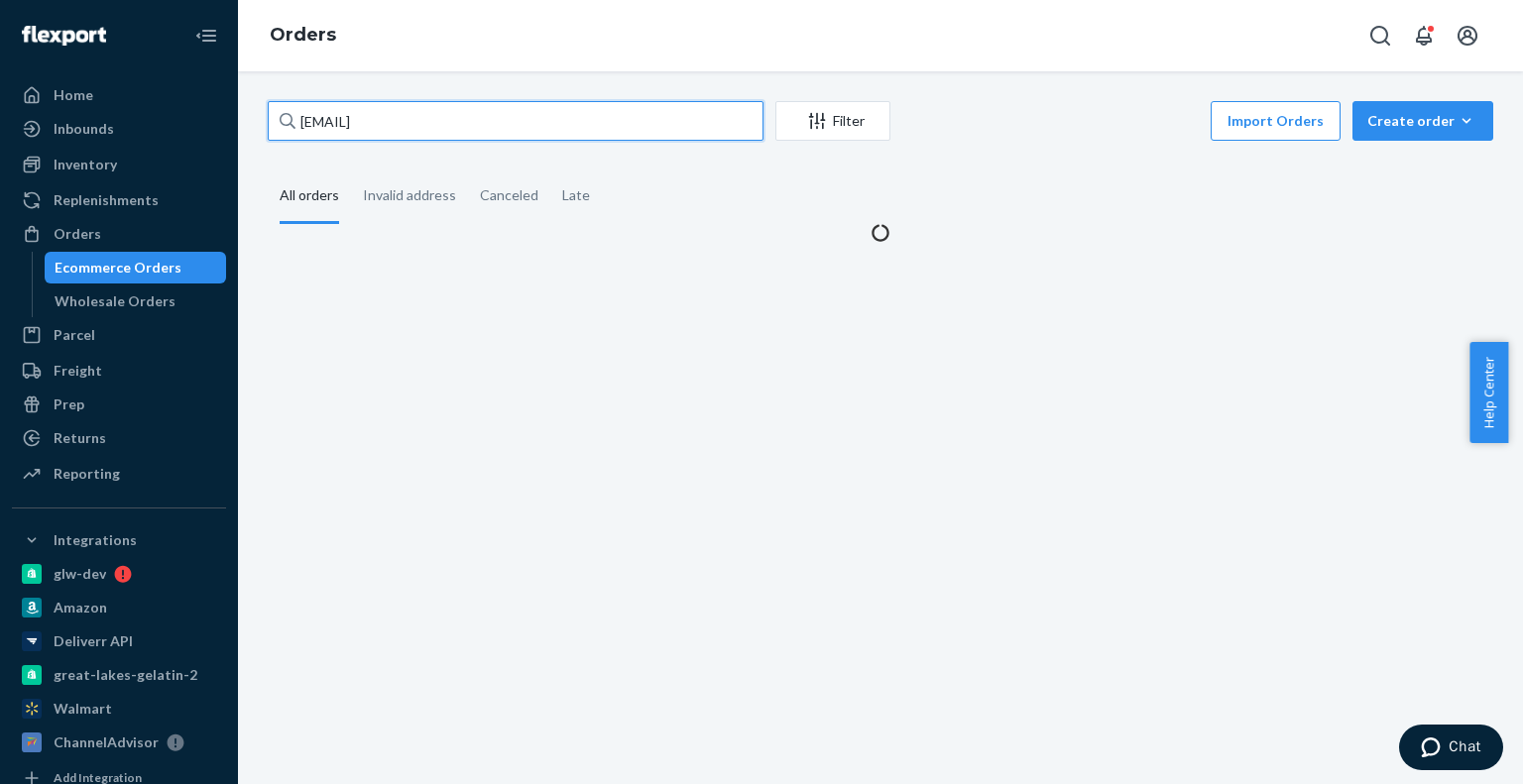 click on "[EMAIL]" at bounding box center [516, 121] 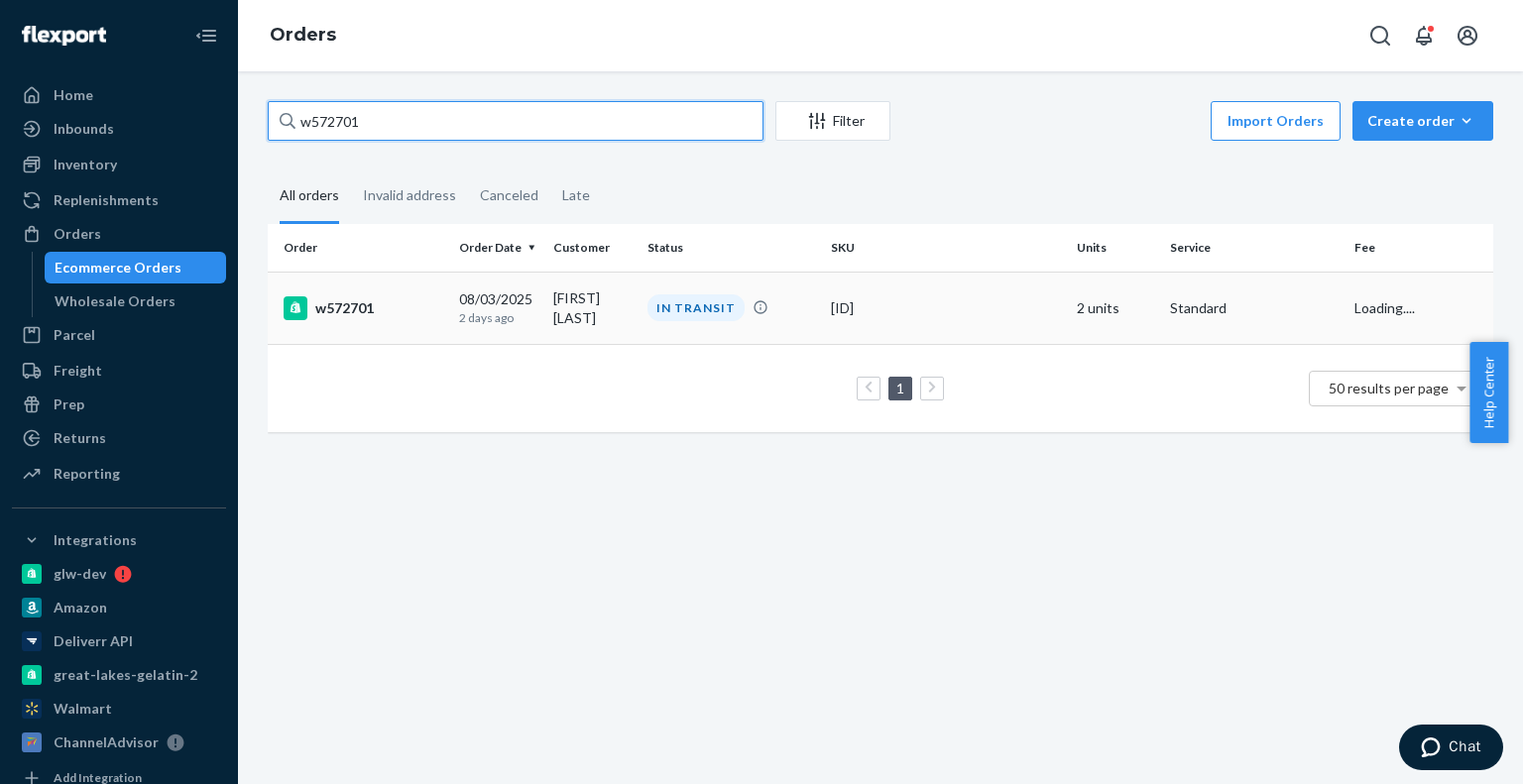 type on "w572701" 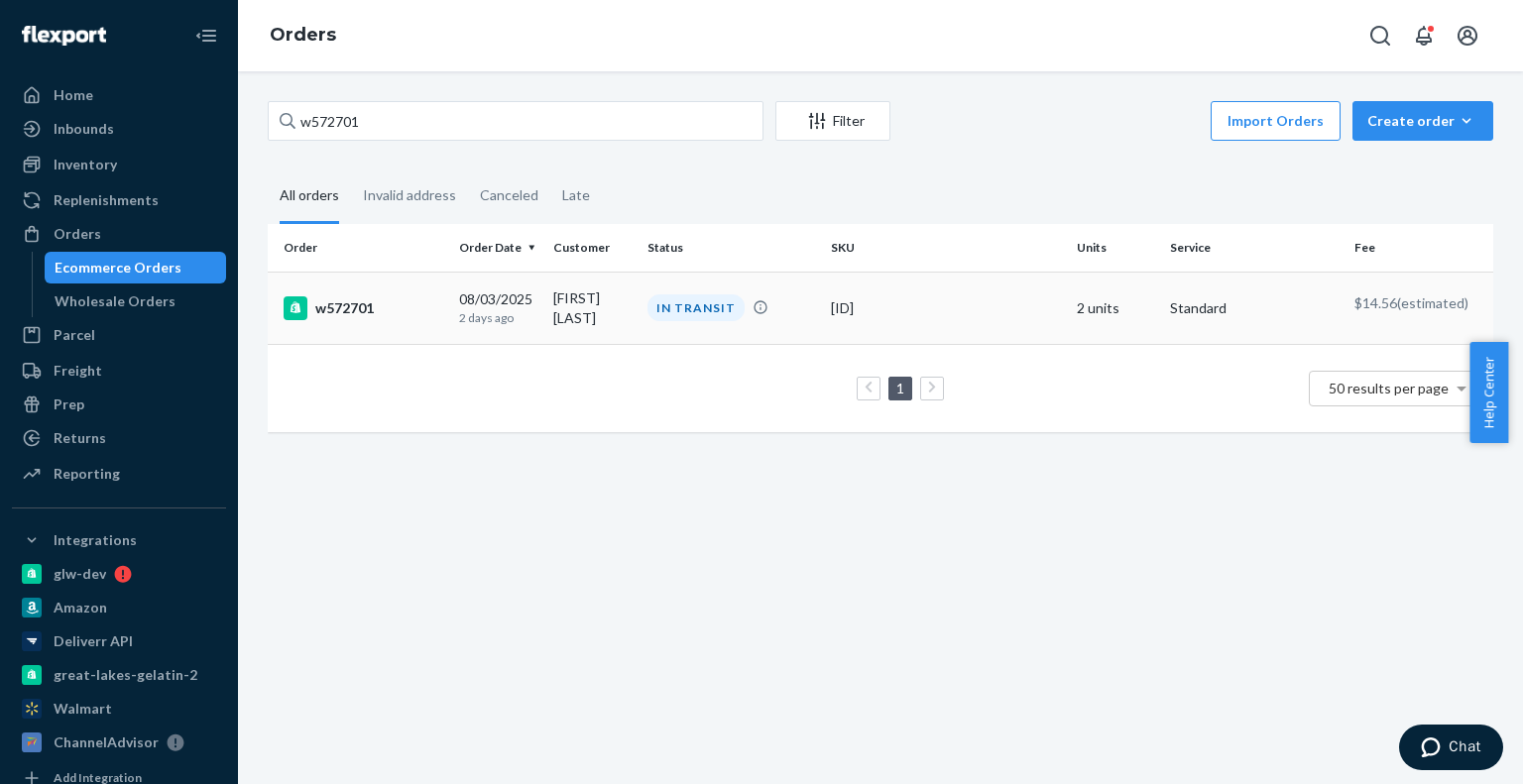 click on "w572701" at bounding box center (363, 308) 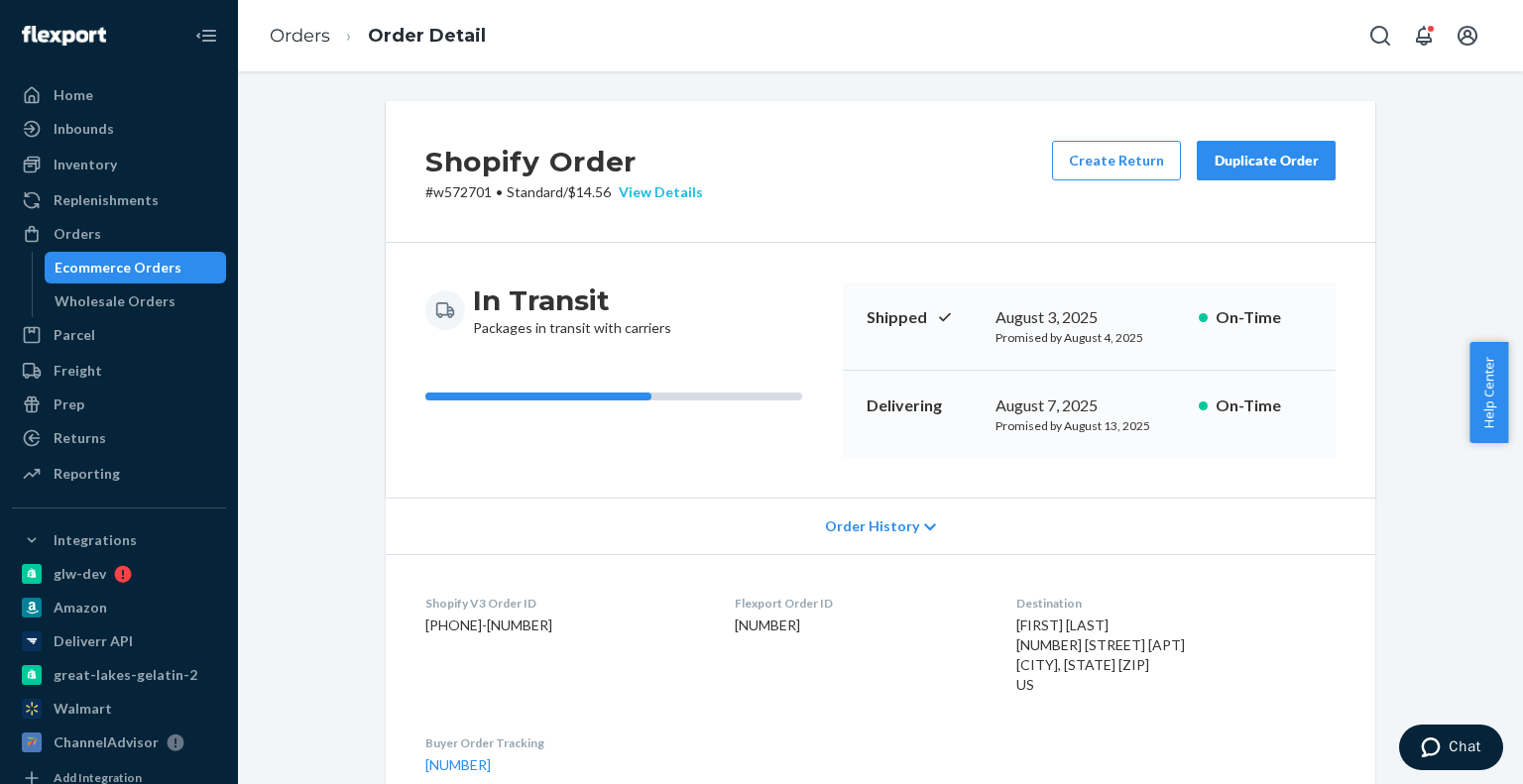 click on "View Details" at bounding box center [656, 192] 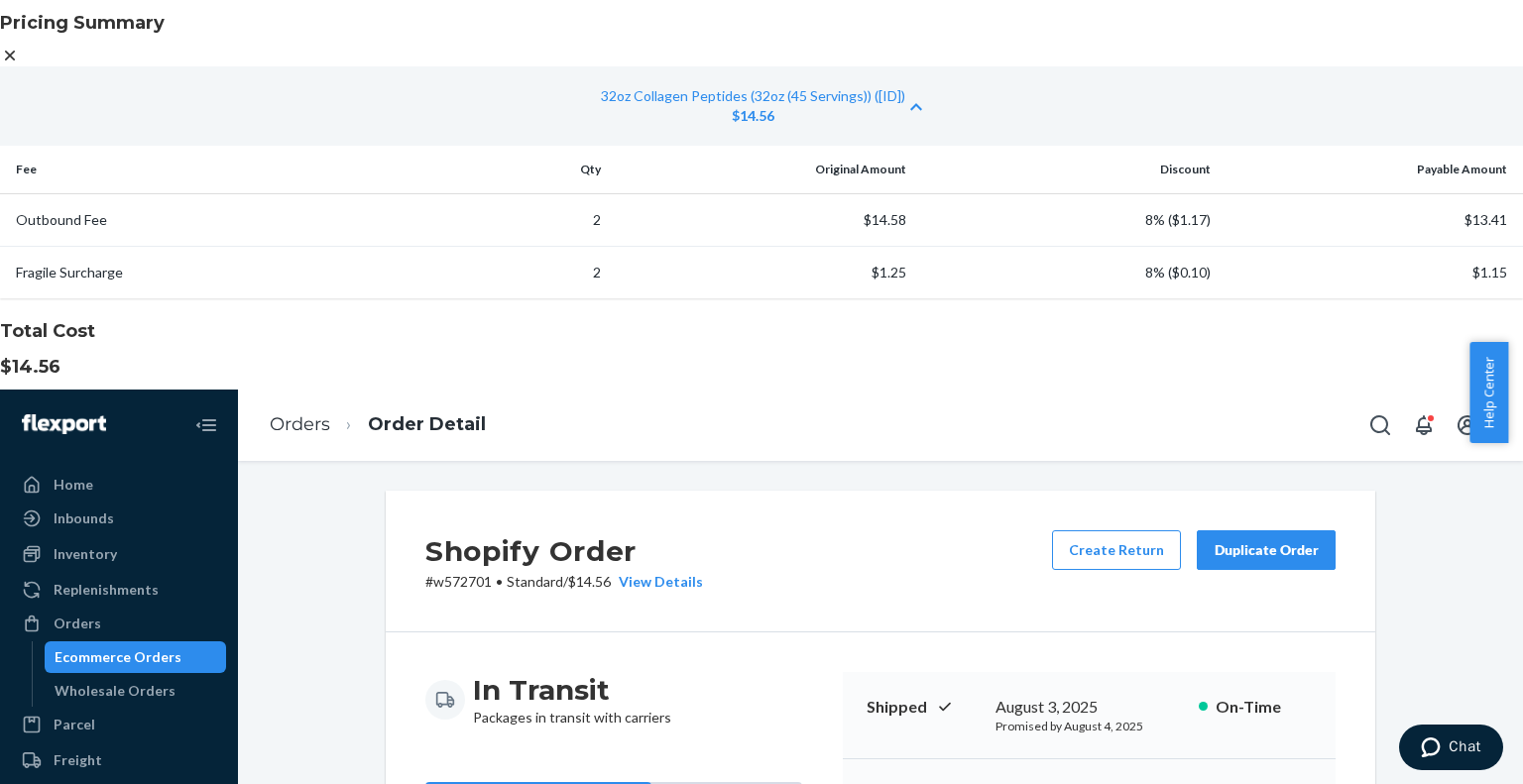 click 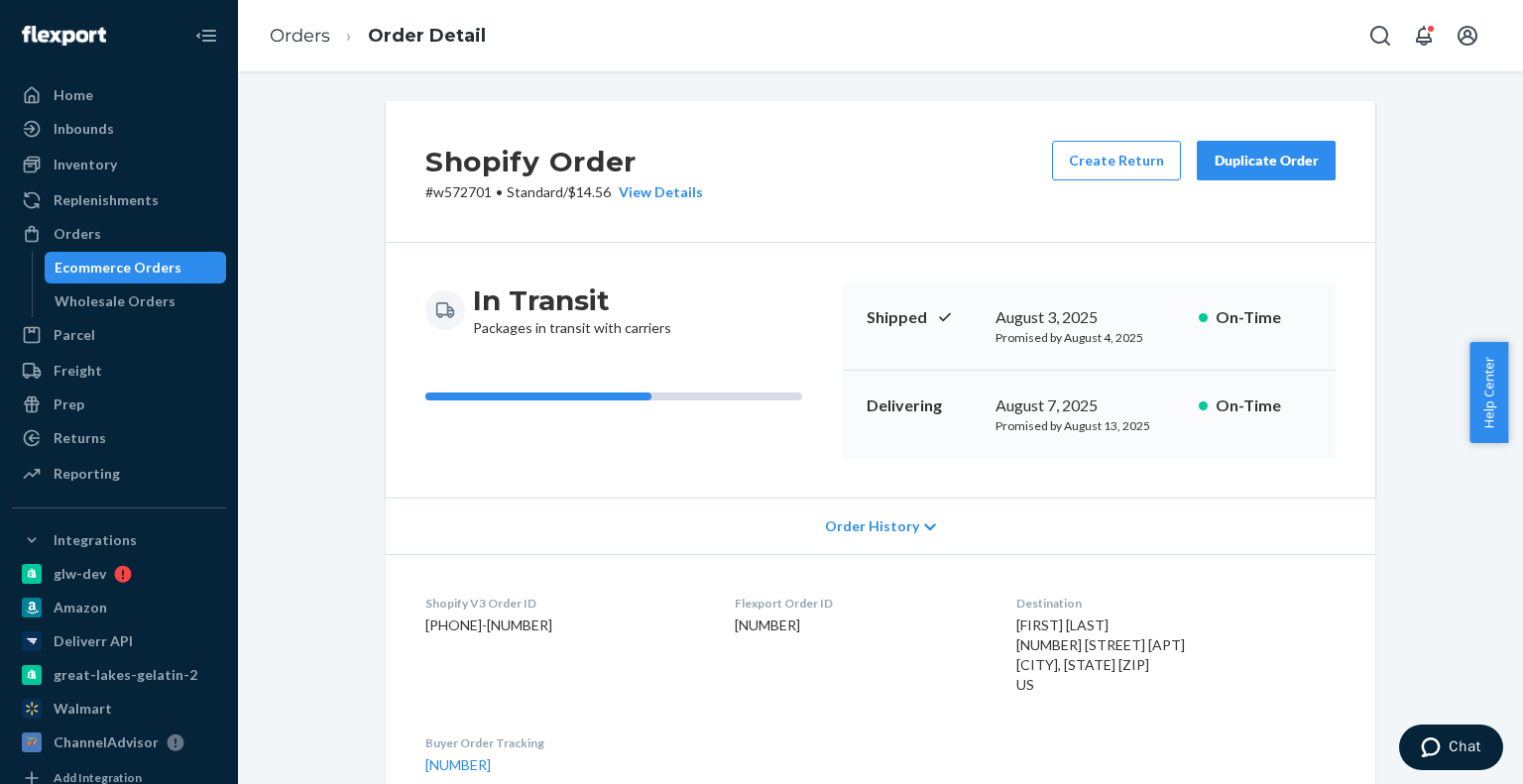 click on "Order History" at bounding box center (880, 525) 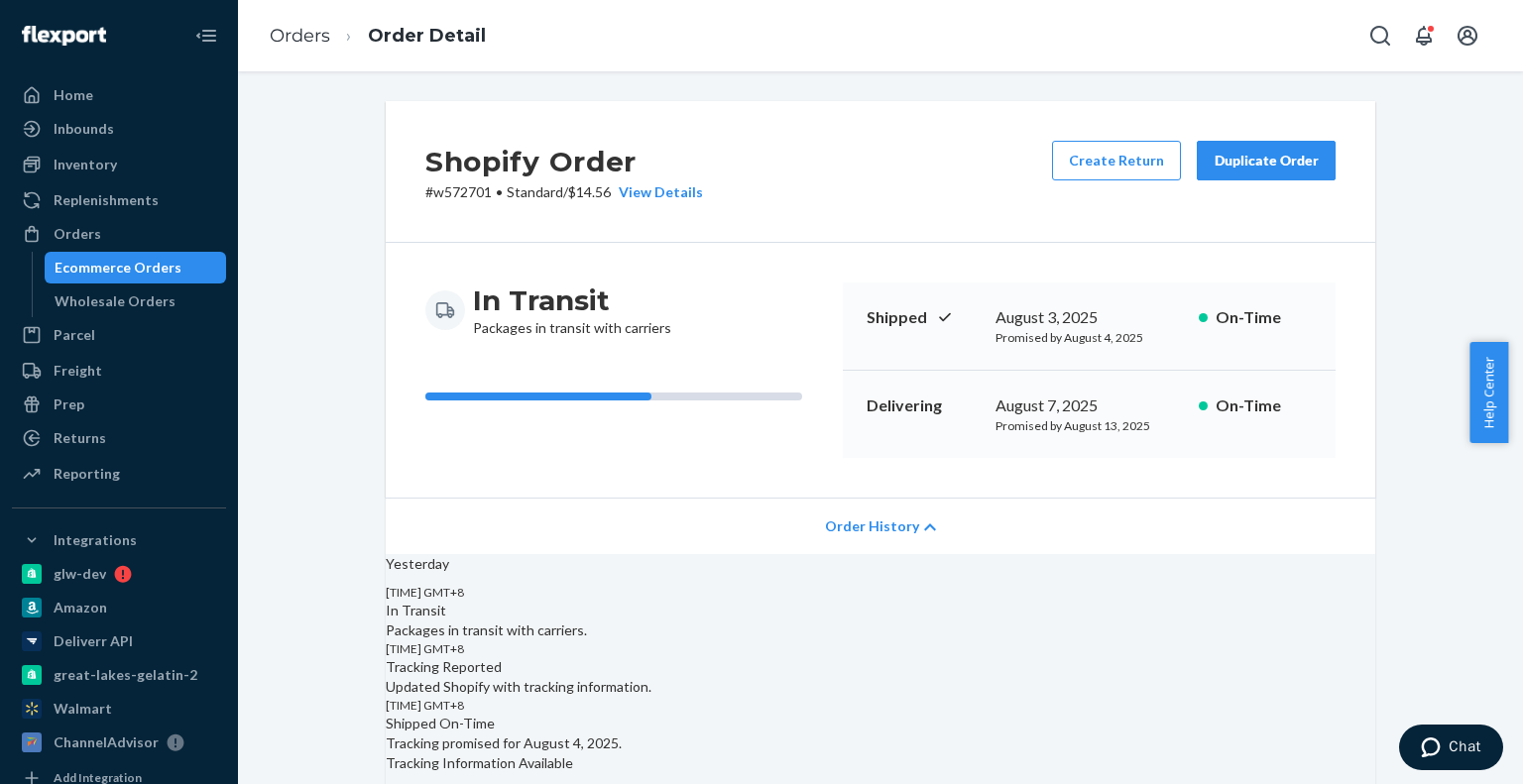 scroll, scrollTop: 198, scrollLeft: 0, axis: vertical 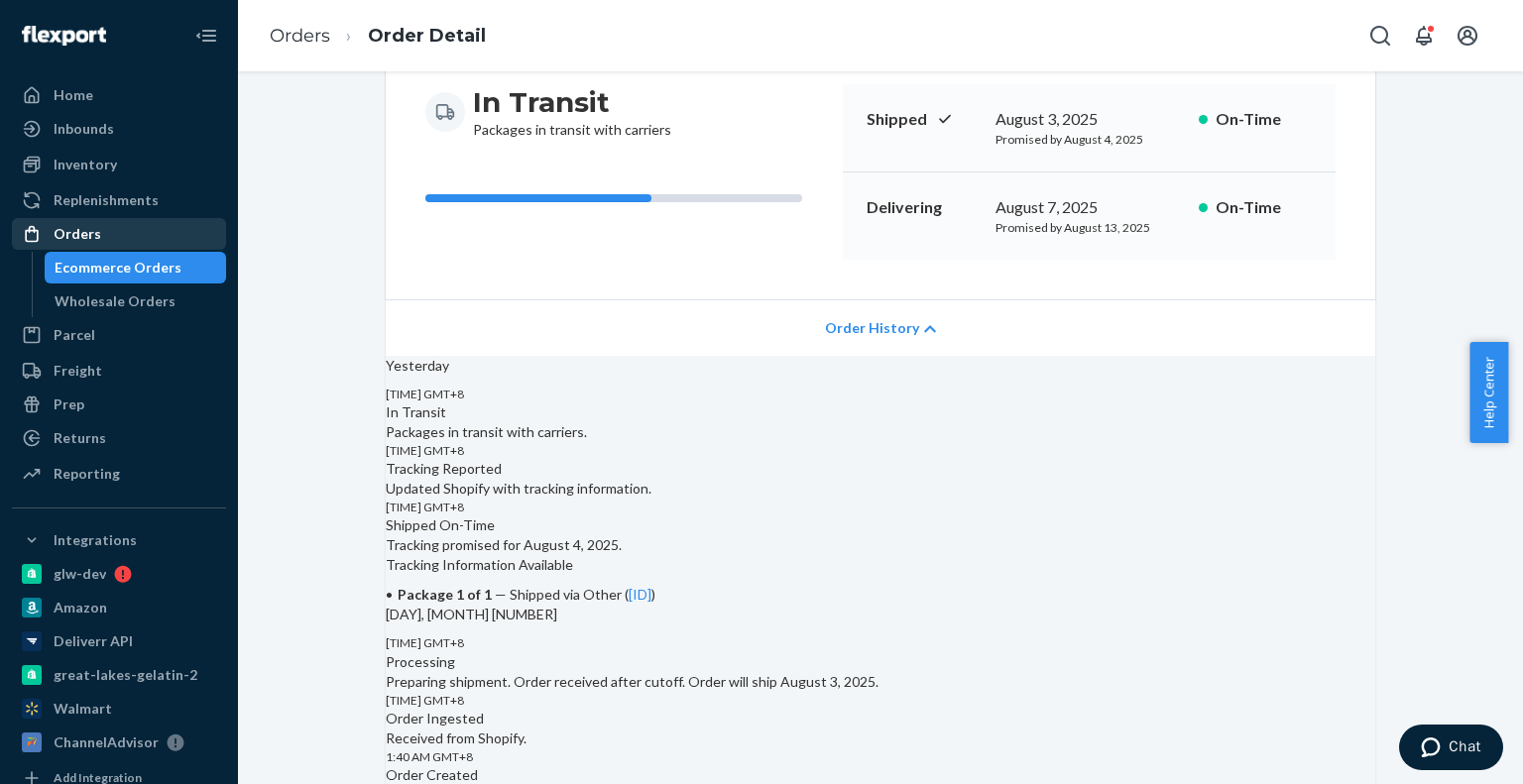 click on "Orders" at bounding box center (119, 234) 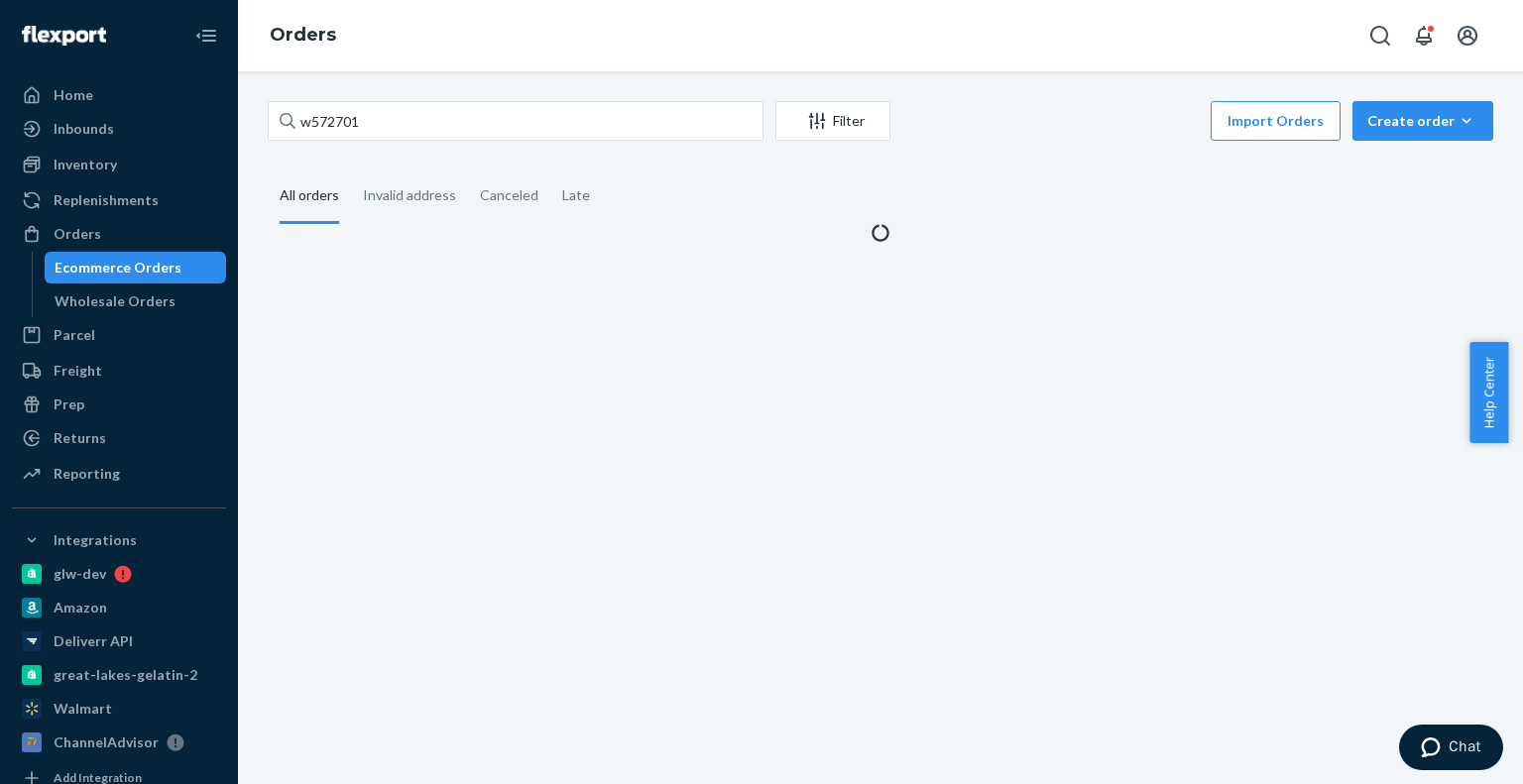 scroll, scrollTop: 0, scrollLeft: 0, axis: both 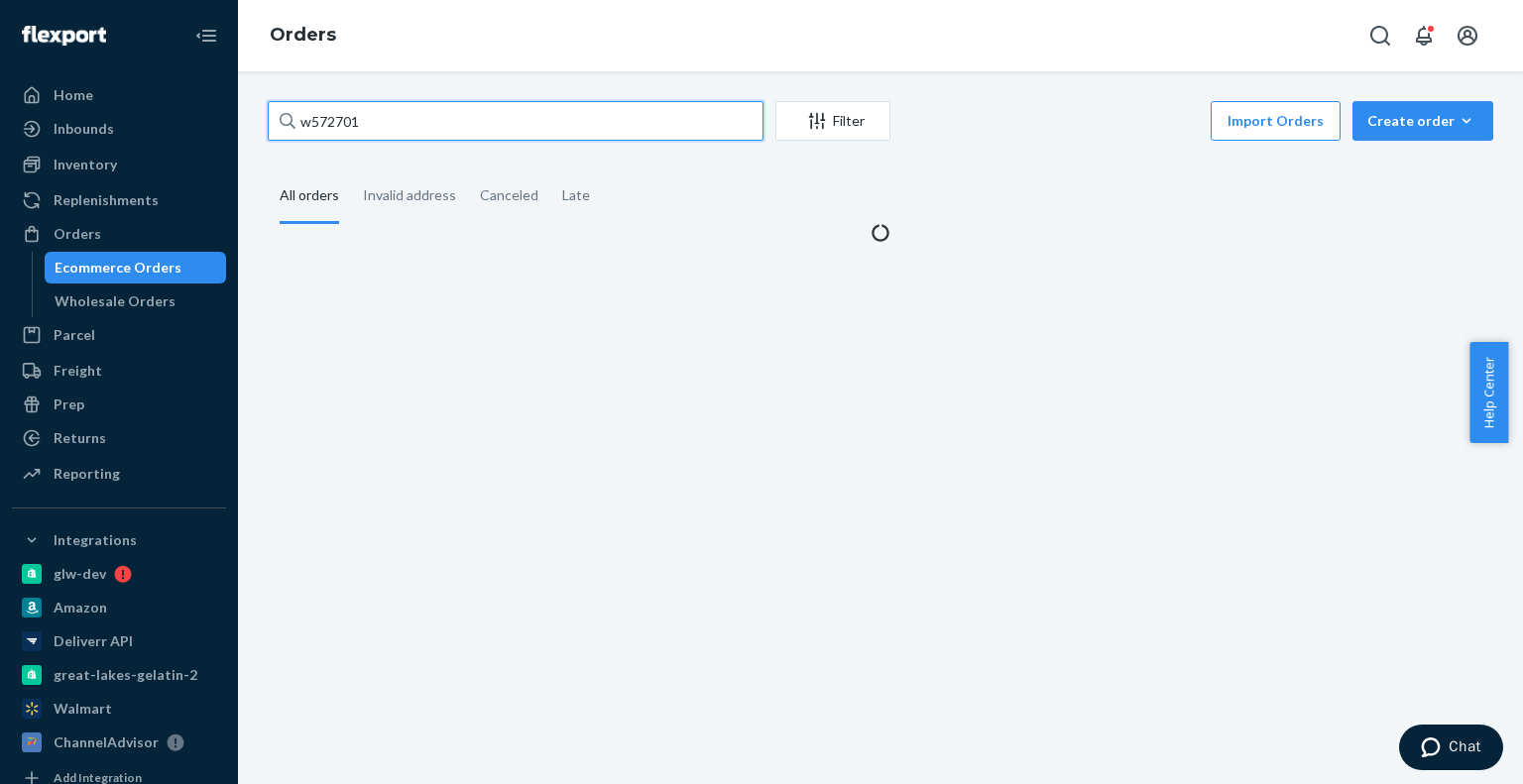 click on "w572701" at bounding box center [516, 121] 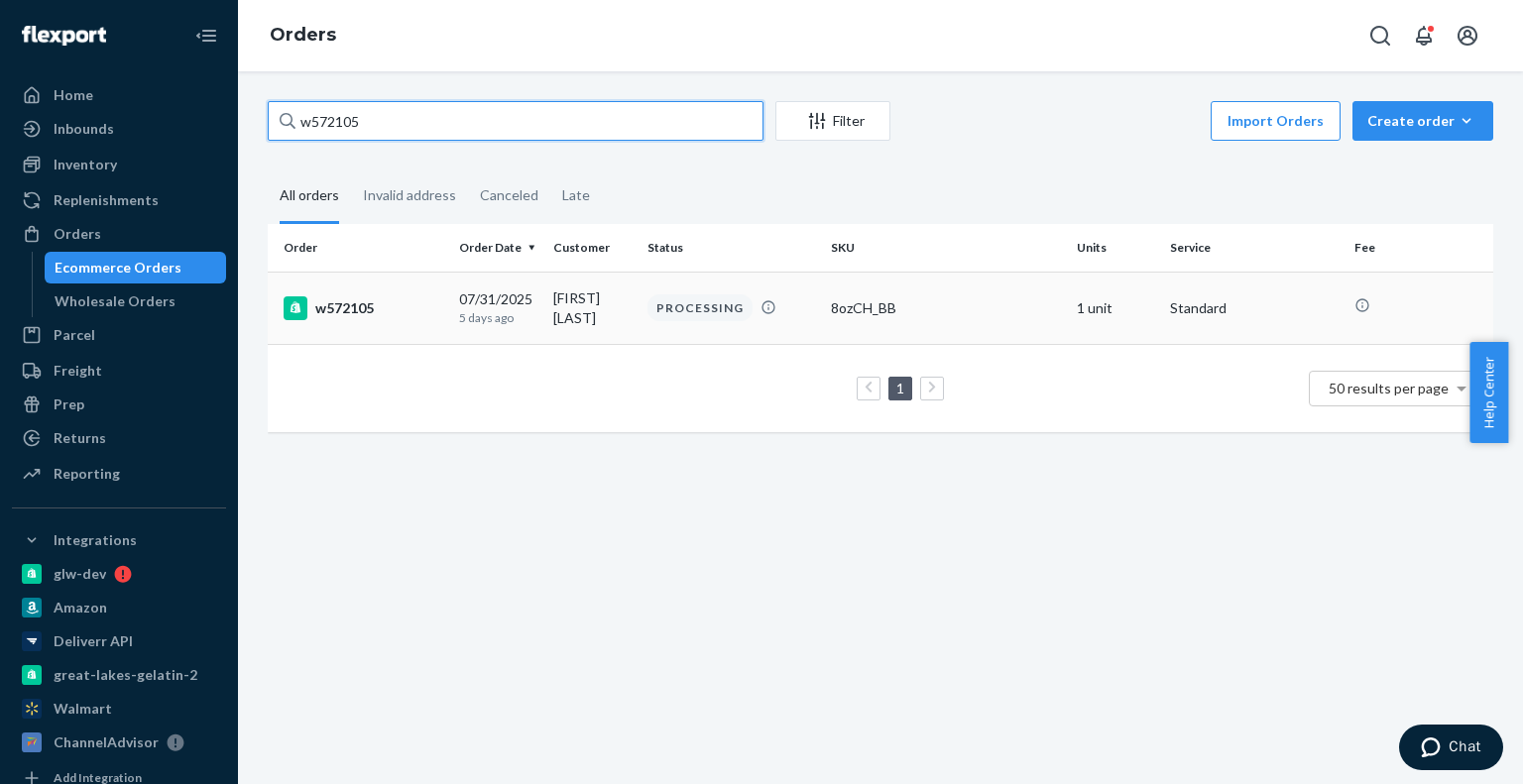 type on "w572105" 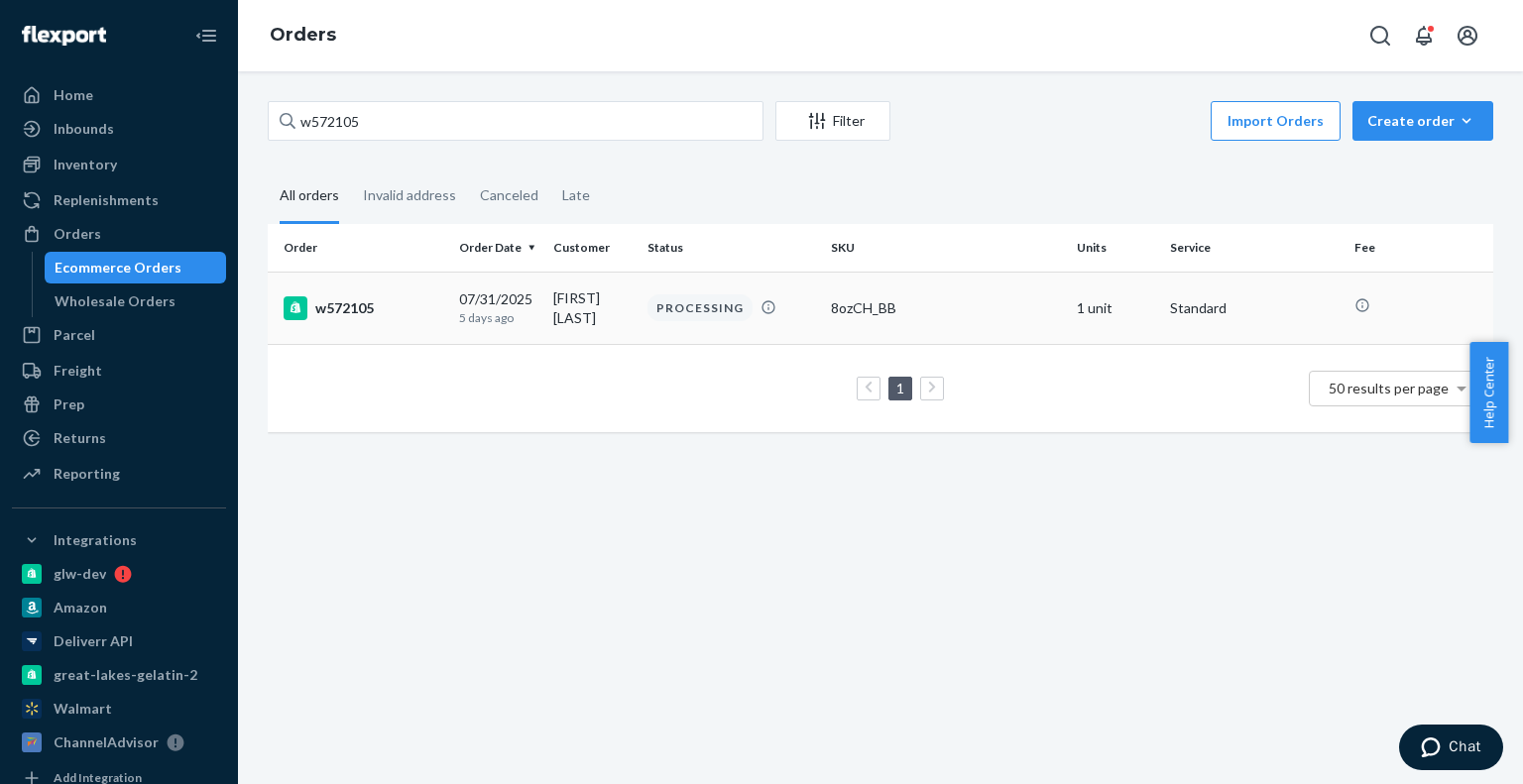 click on "w572105" at bounding box center (363, 308) 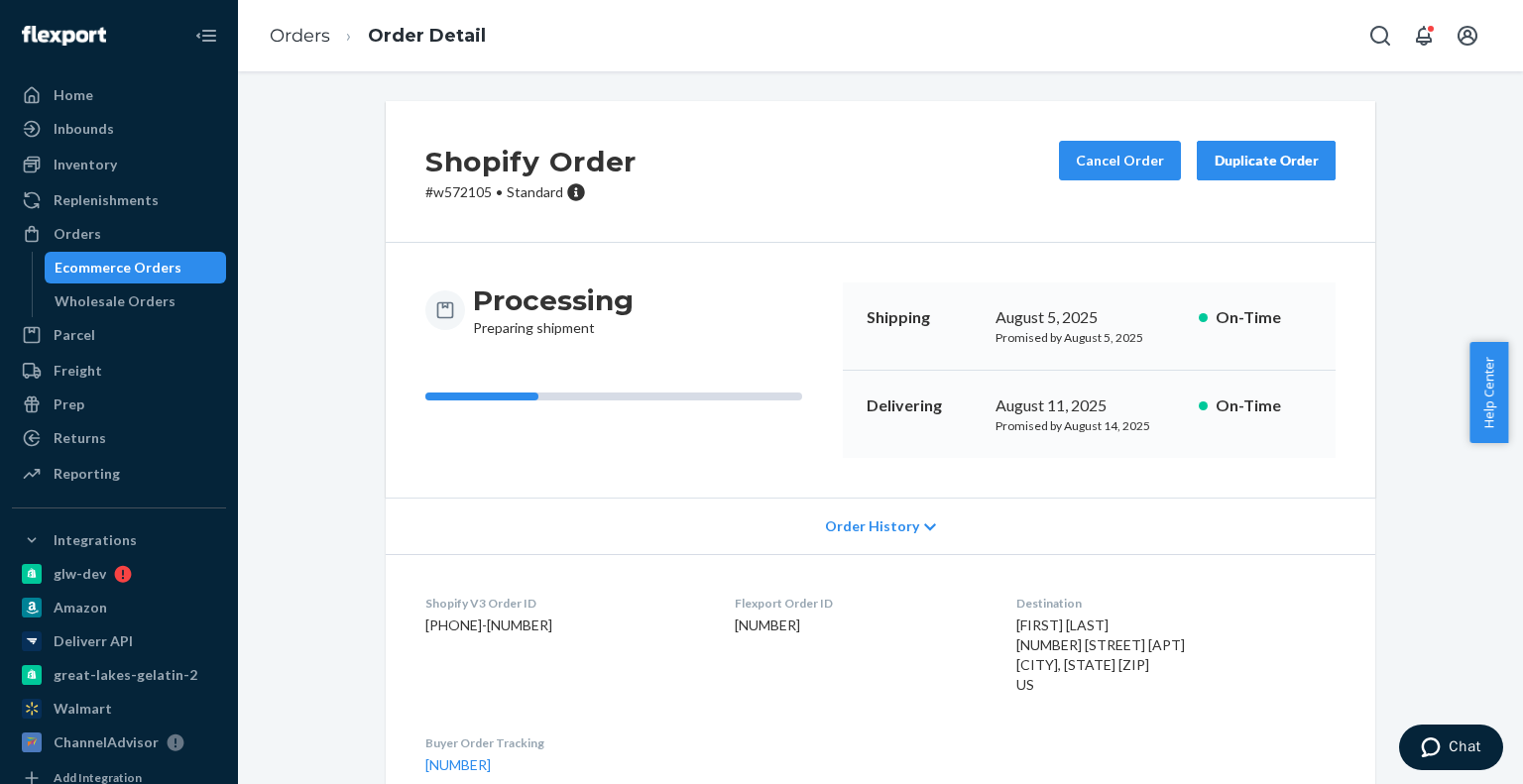 click on "Order History" at bounding box center [880, 525] 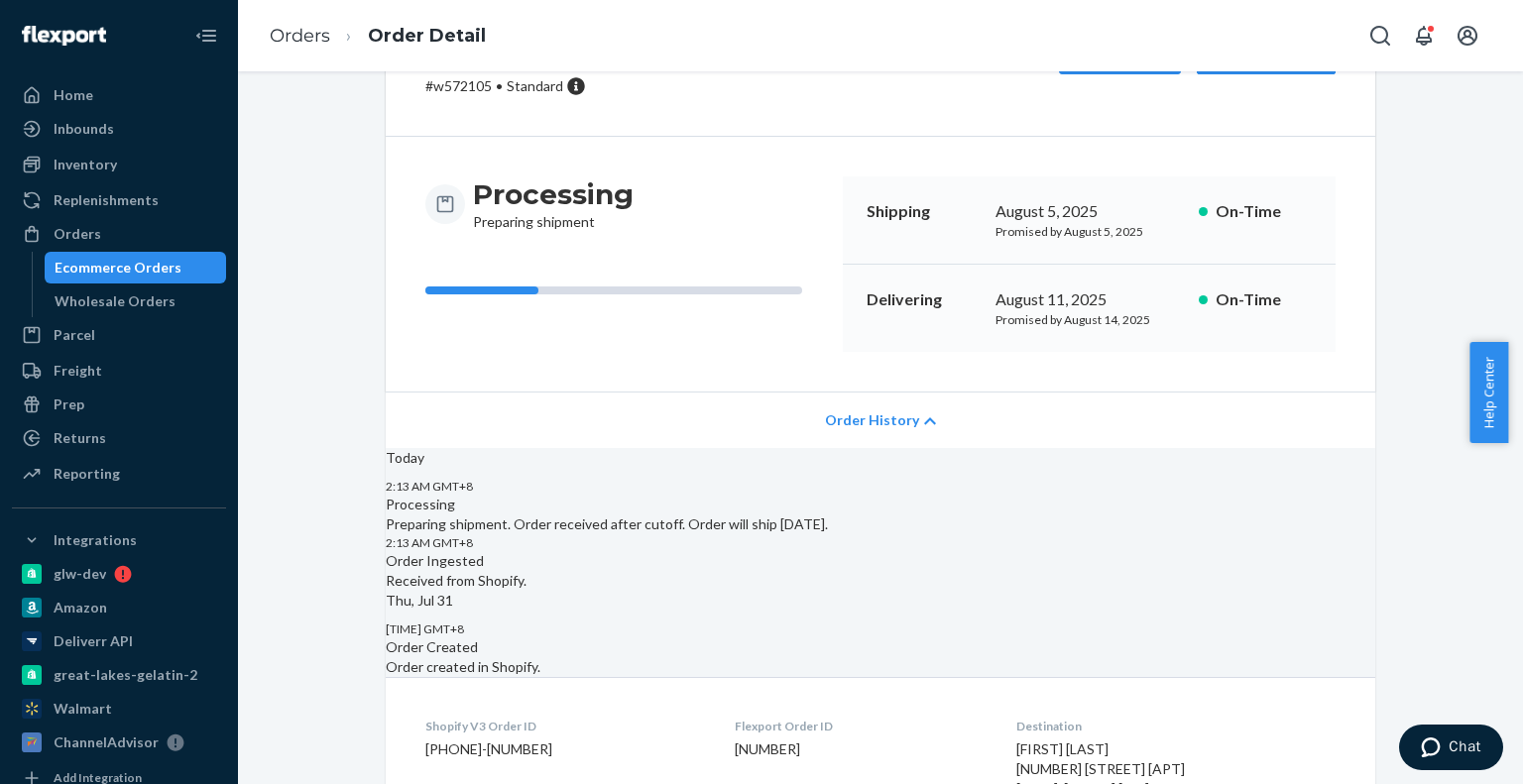 scroll, scrollTop: 0, scrollLeft: 0, axis: both 